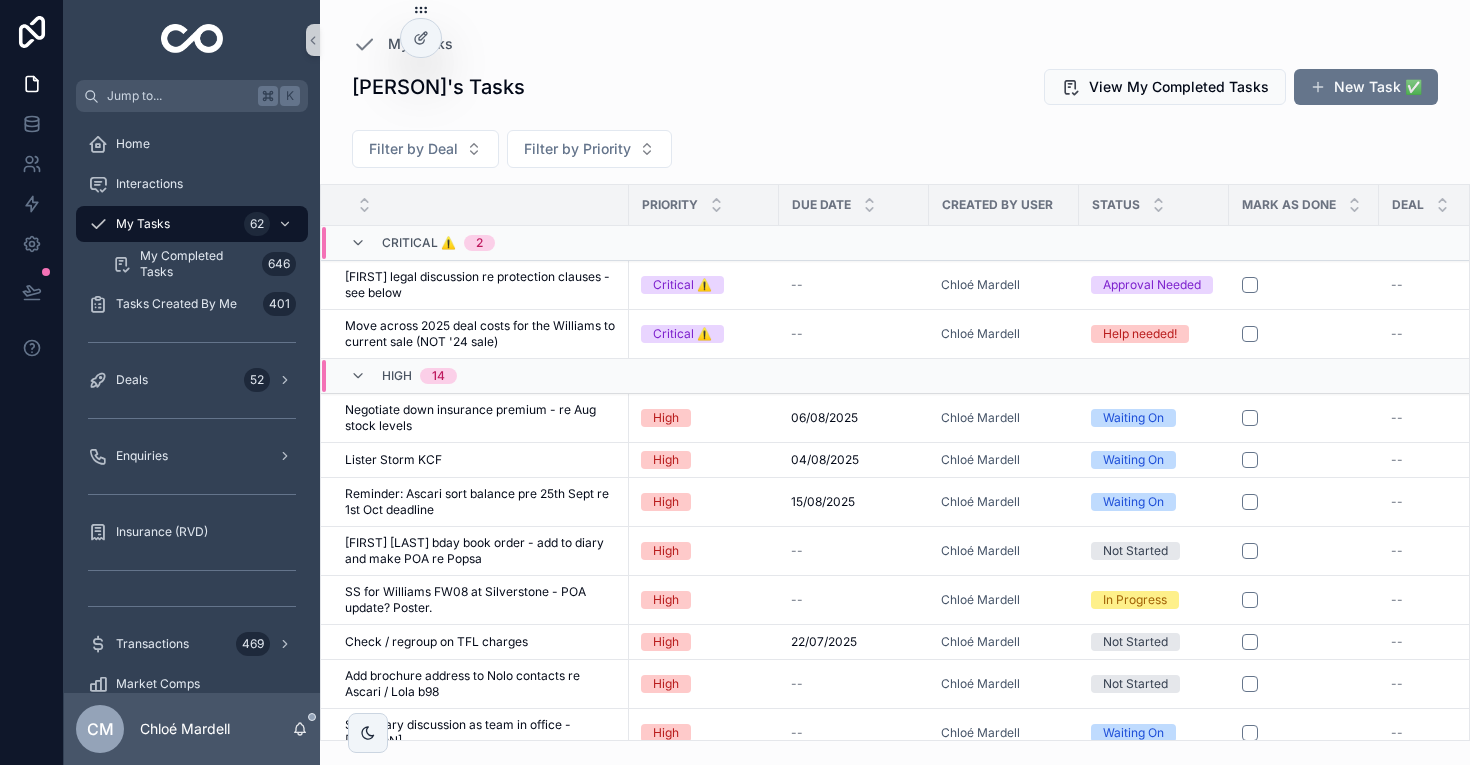 scroll, scrollTop: 0, scrollLeft: 0, axis: both 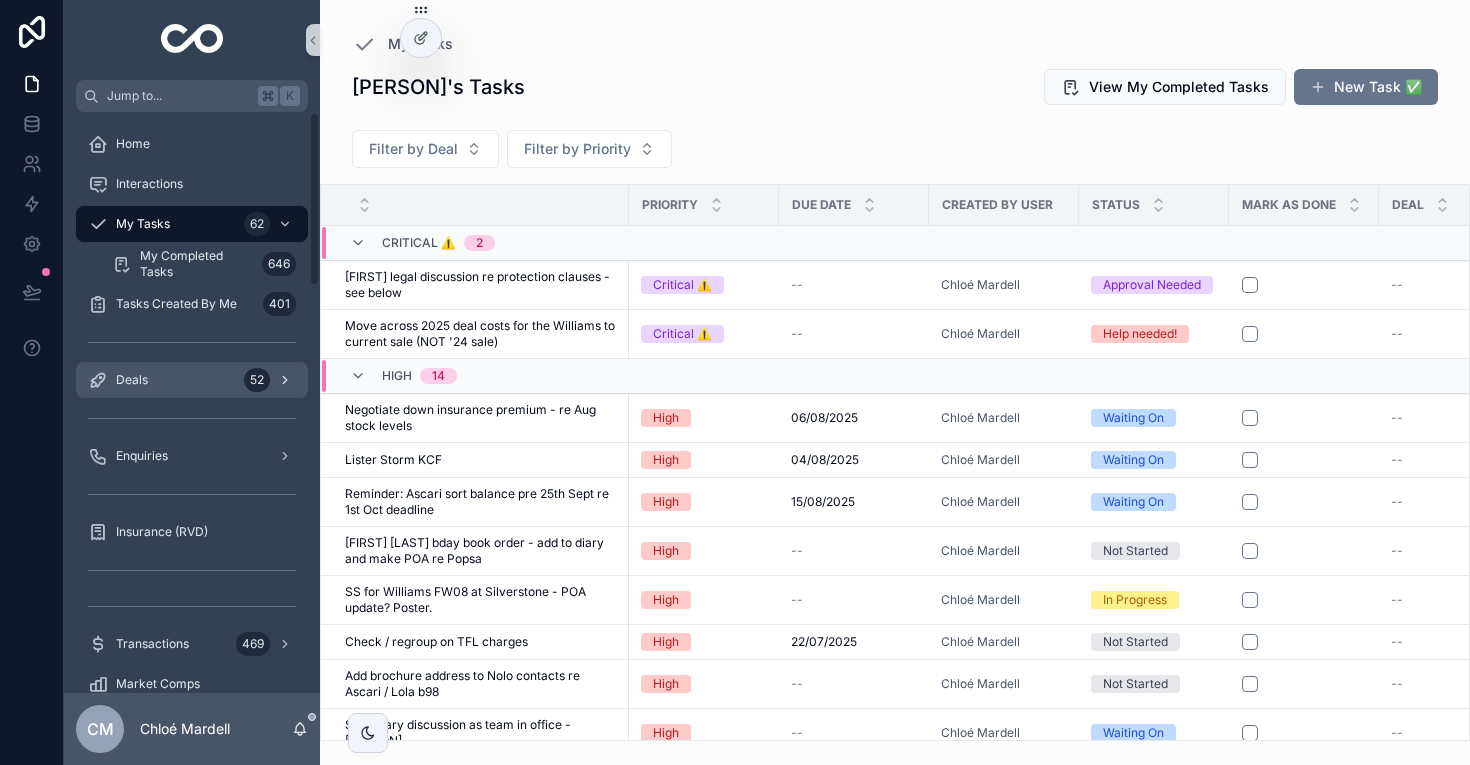 click on "Deals" at bounding box center [132, 380] 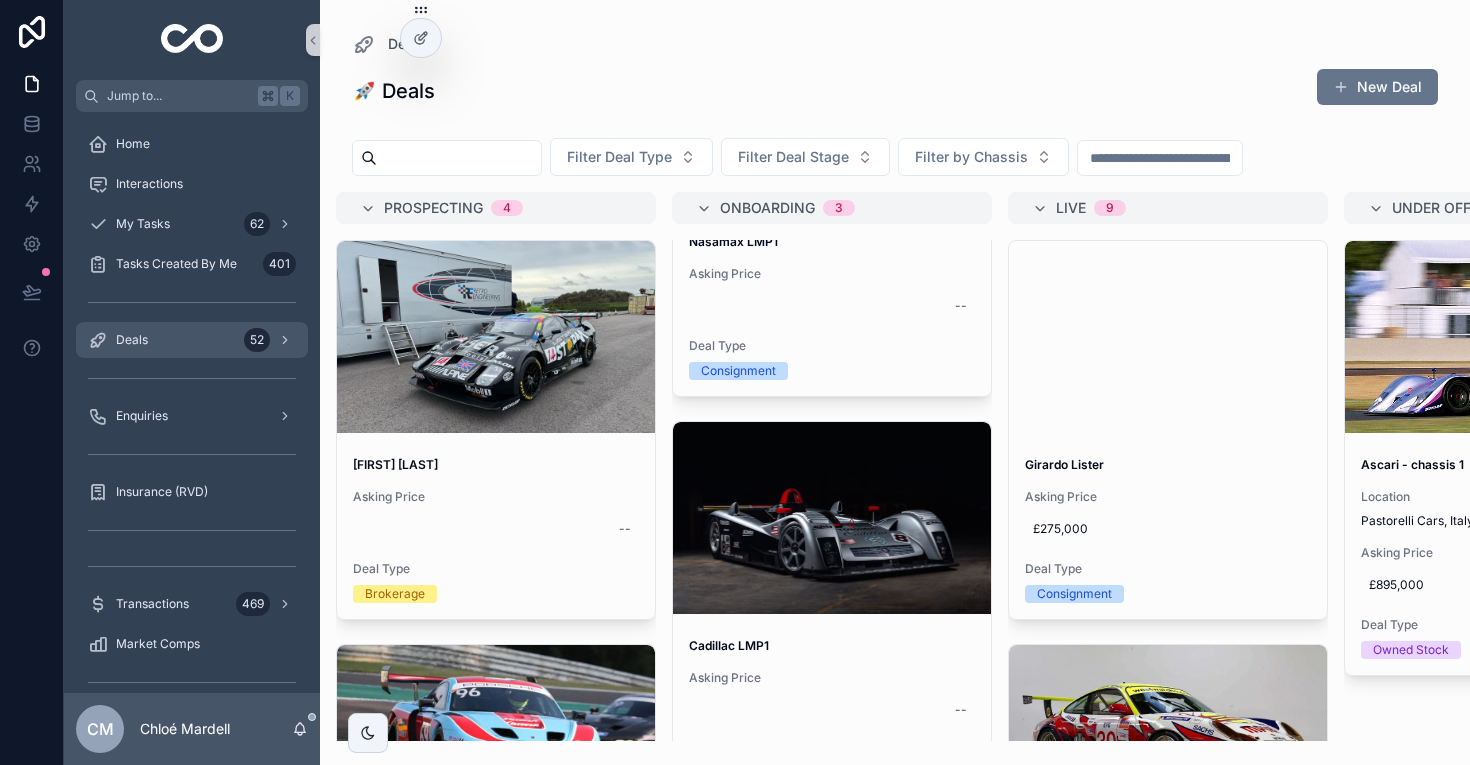 scroll, scrollTop: 763, scrollLeft: 0, axis: vertical 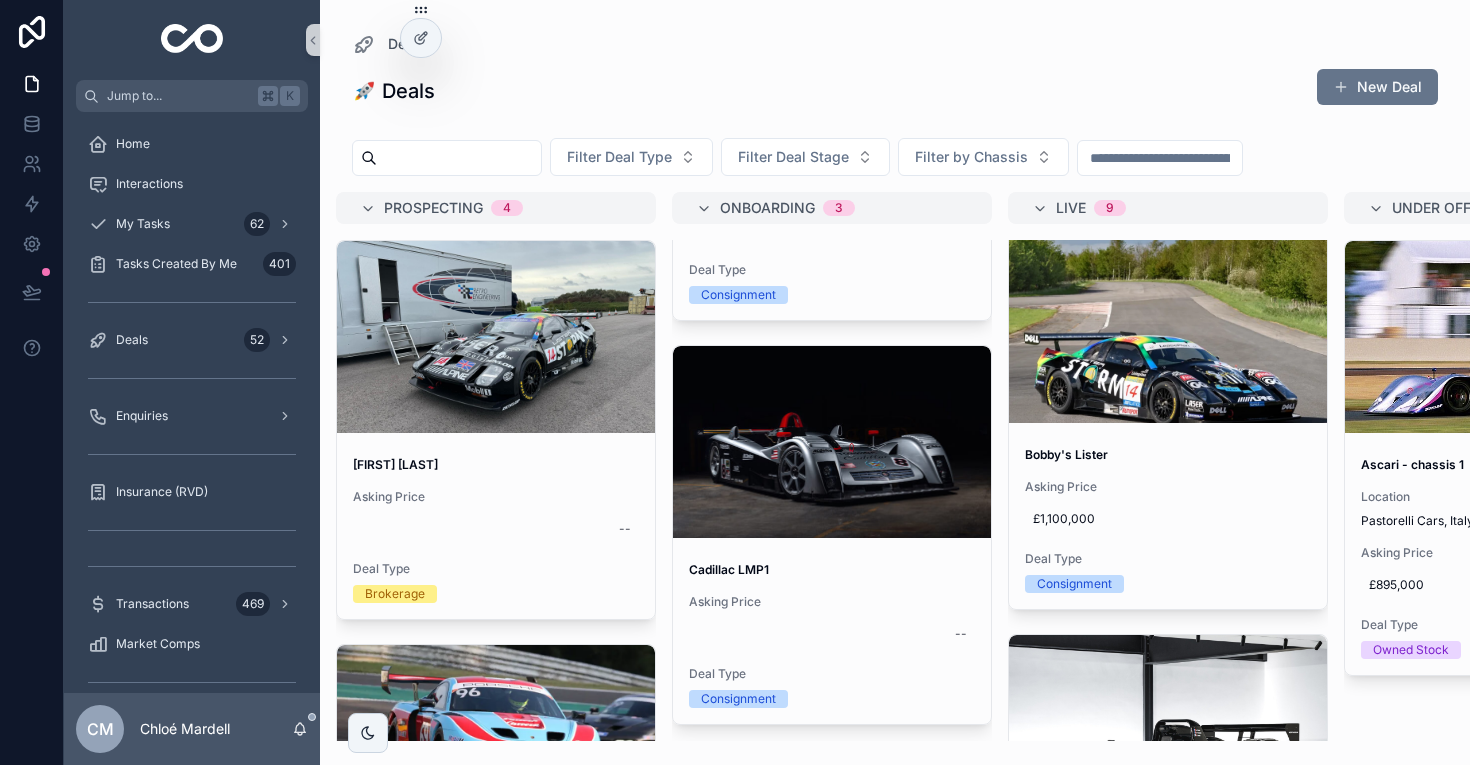 click on "Asking Price" at bounding box center (1168, 487) 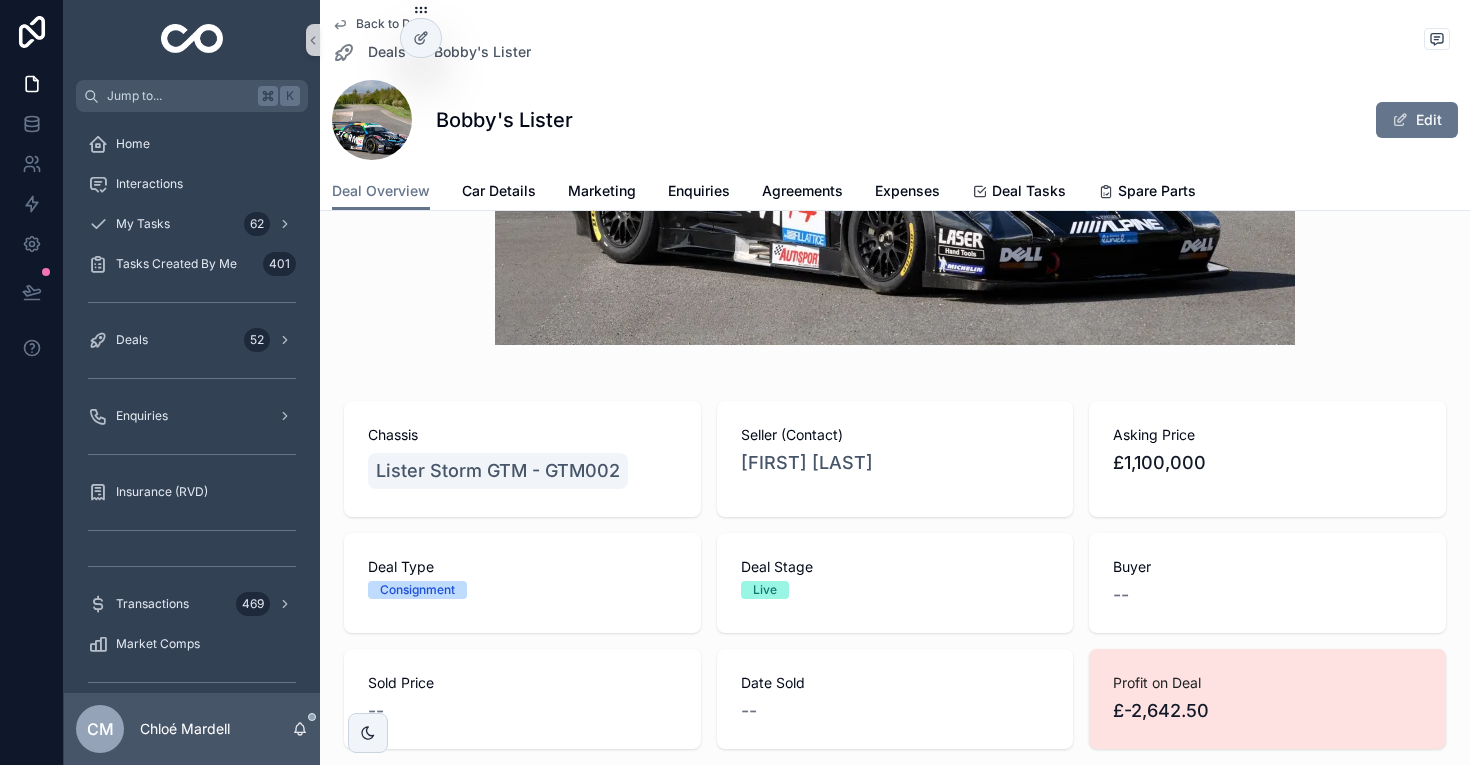 scroll, scrollTop: 697, scrollLeft: 0, axis: vertical 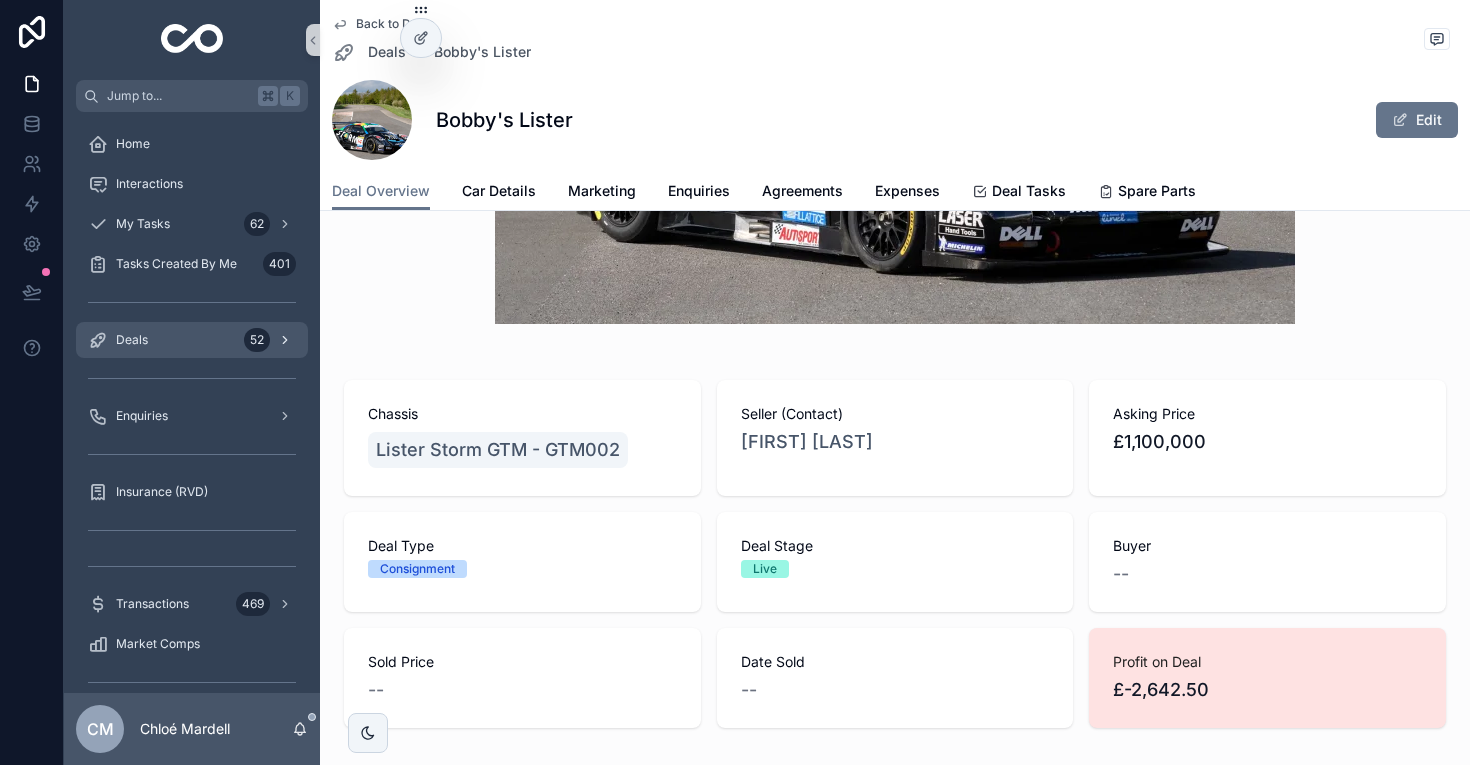 click on "Deals" at bounding box center (132, 340) 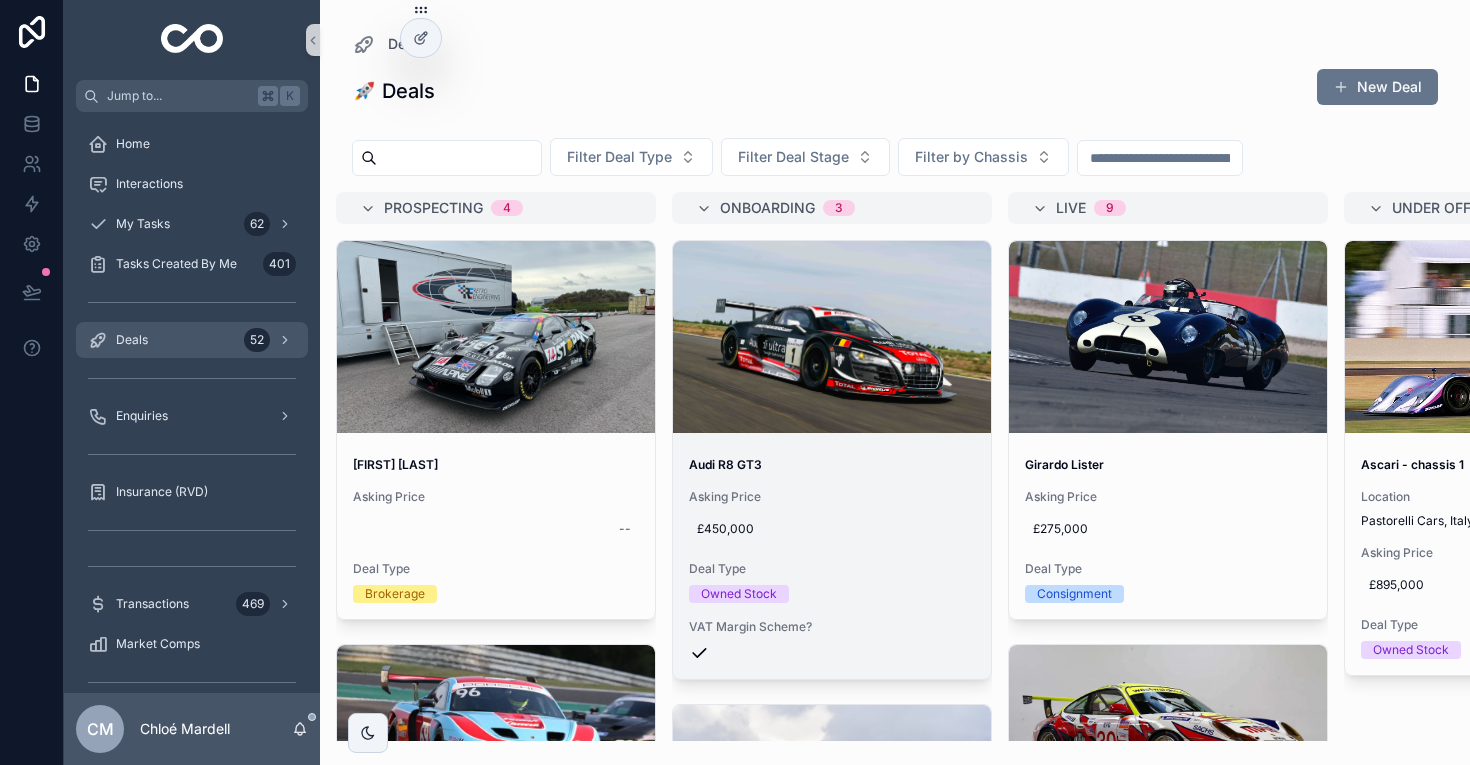 scroll, scrollTop: 0, scrollLeft: 0, axis: both 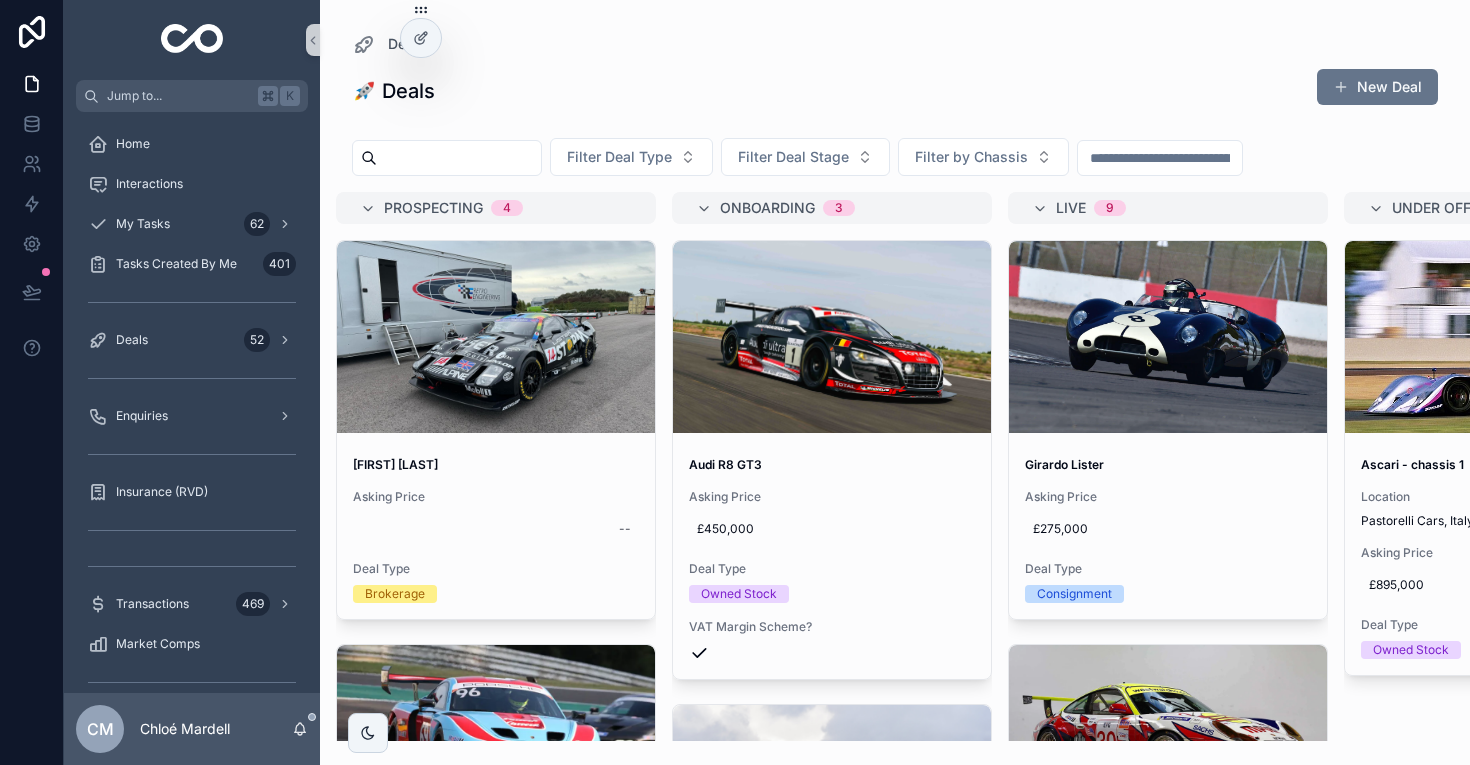 click at bounding box center [1168, 741] 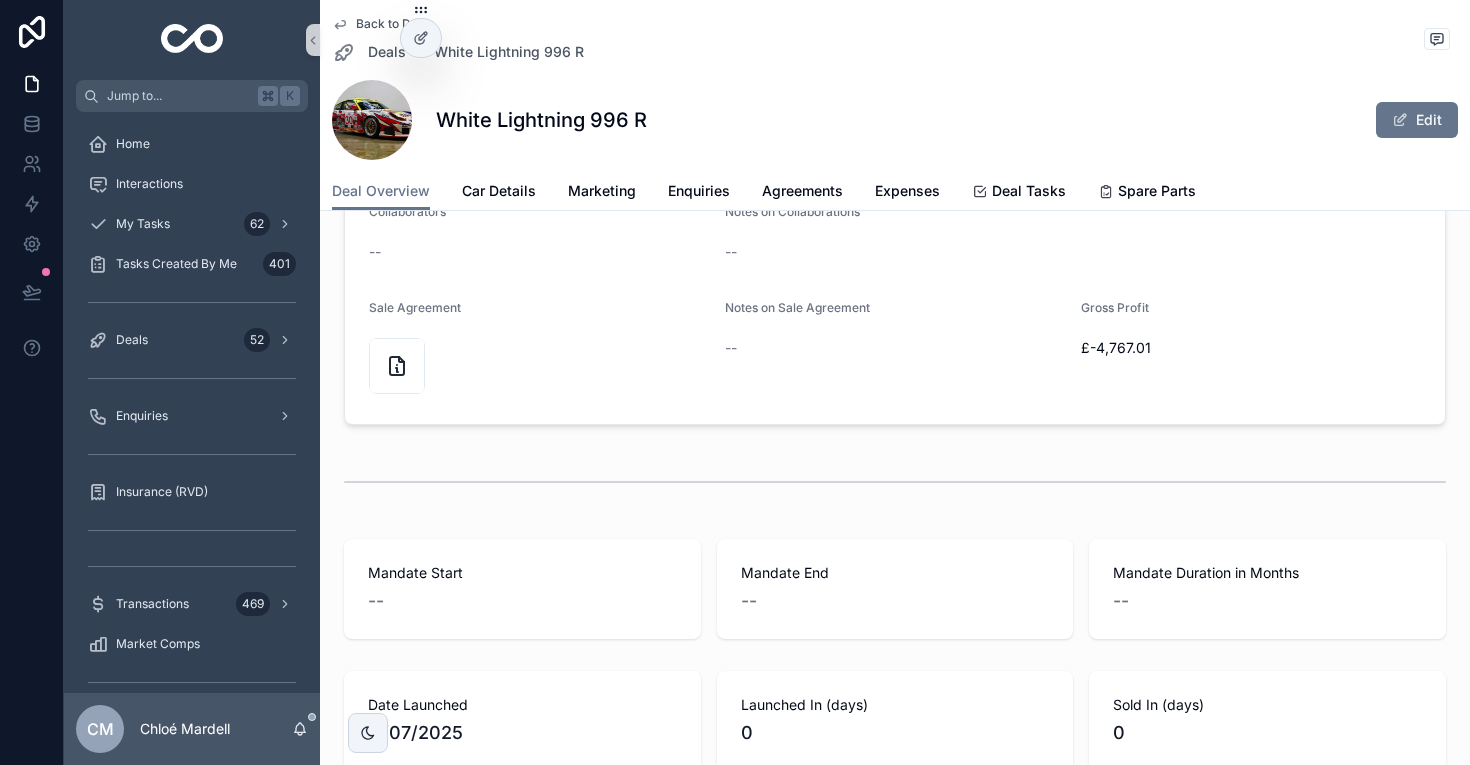 scroll, scrollTop: 2545, scrollLeft: 0, axis: vertical 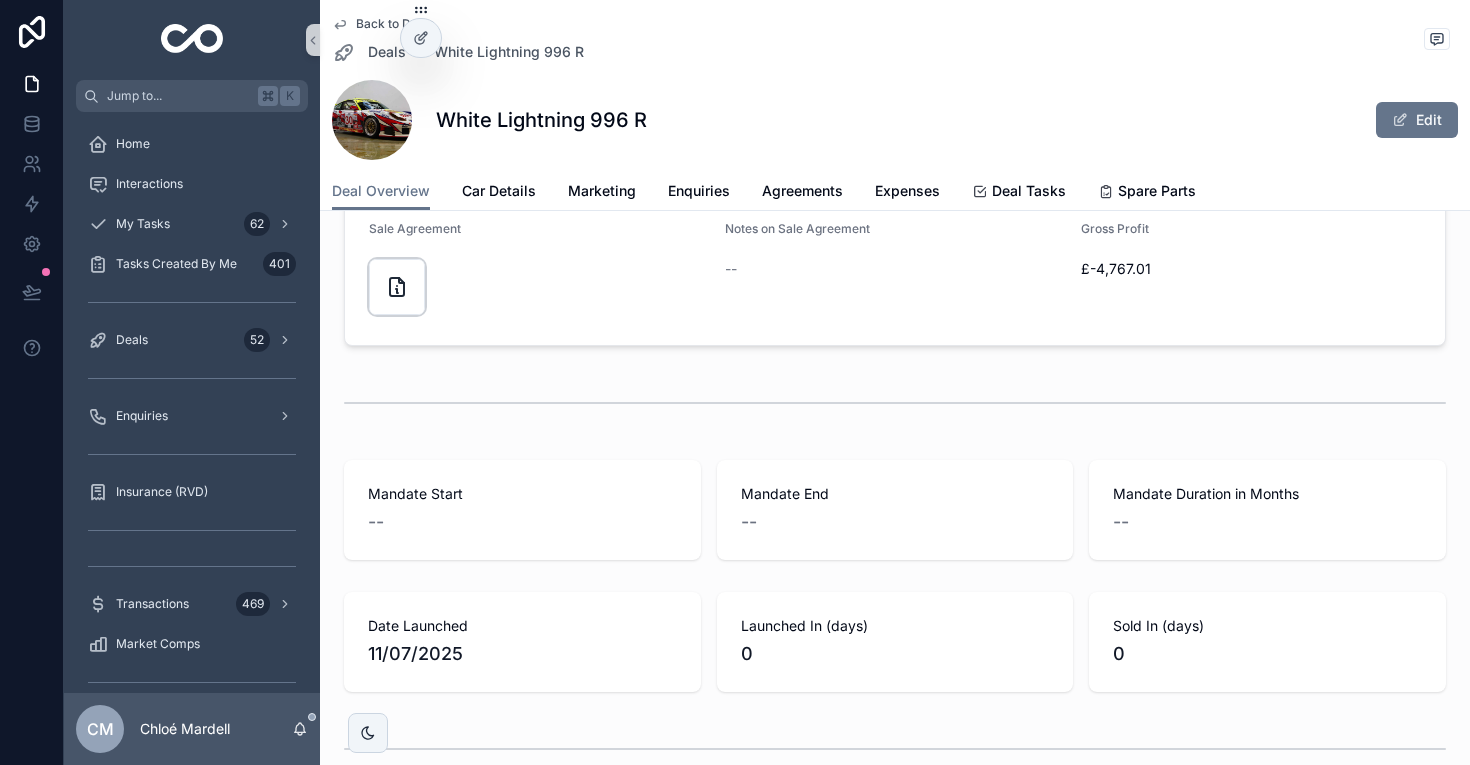 click at bounding box center (397, 287) 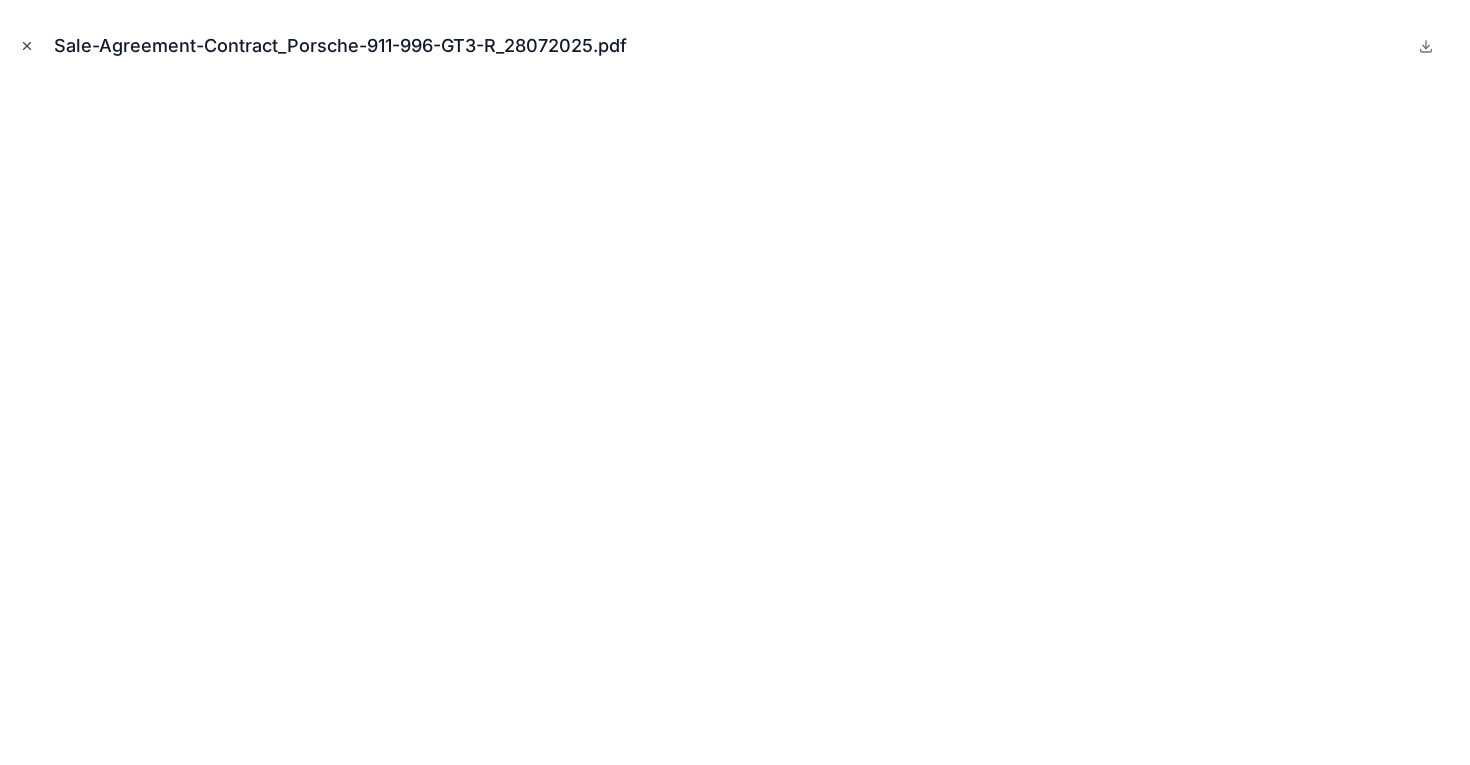 click 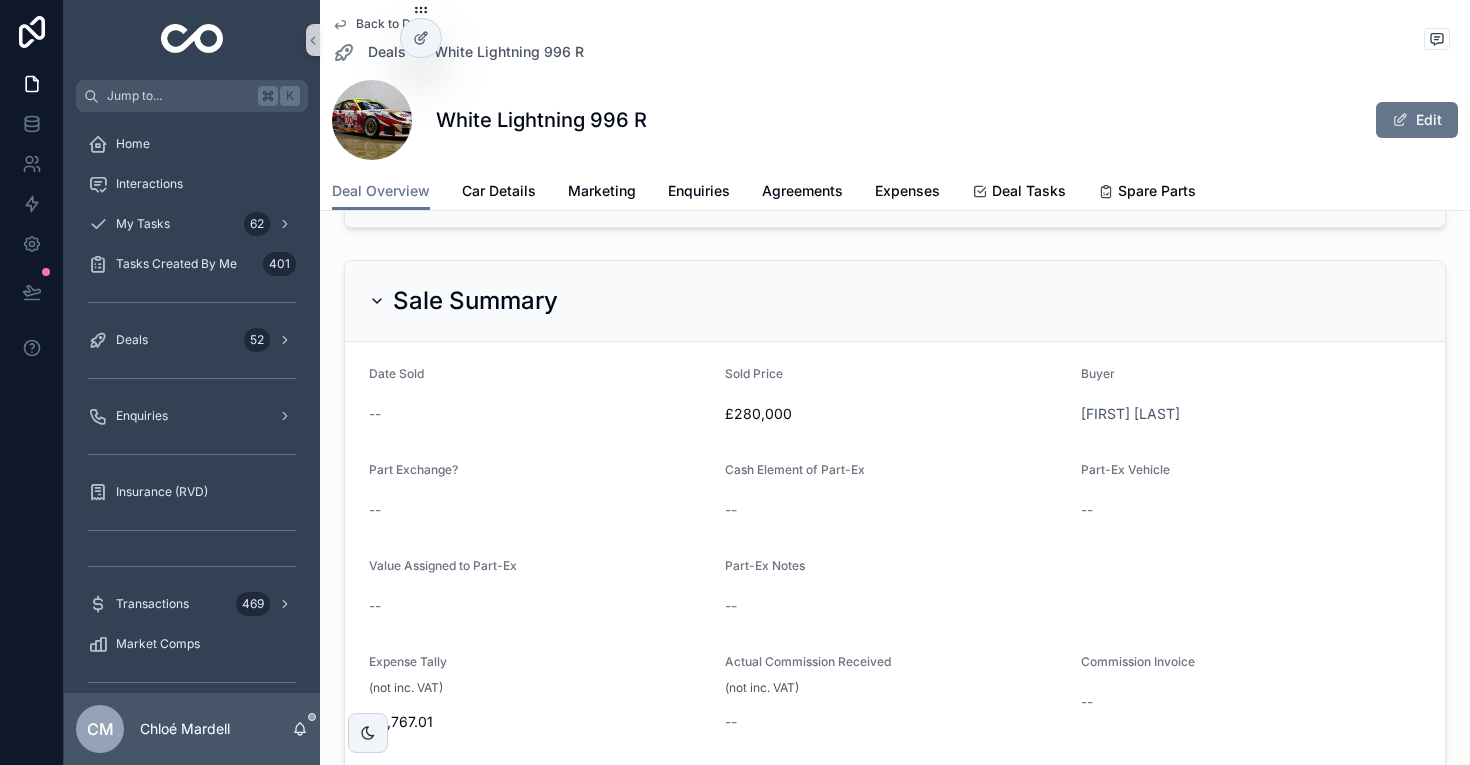 scroll, scrollTop: 1566, scrollLeft: 0, axis: vertical 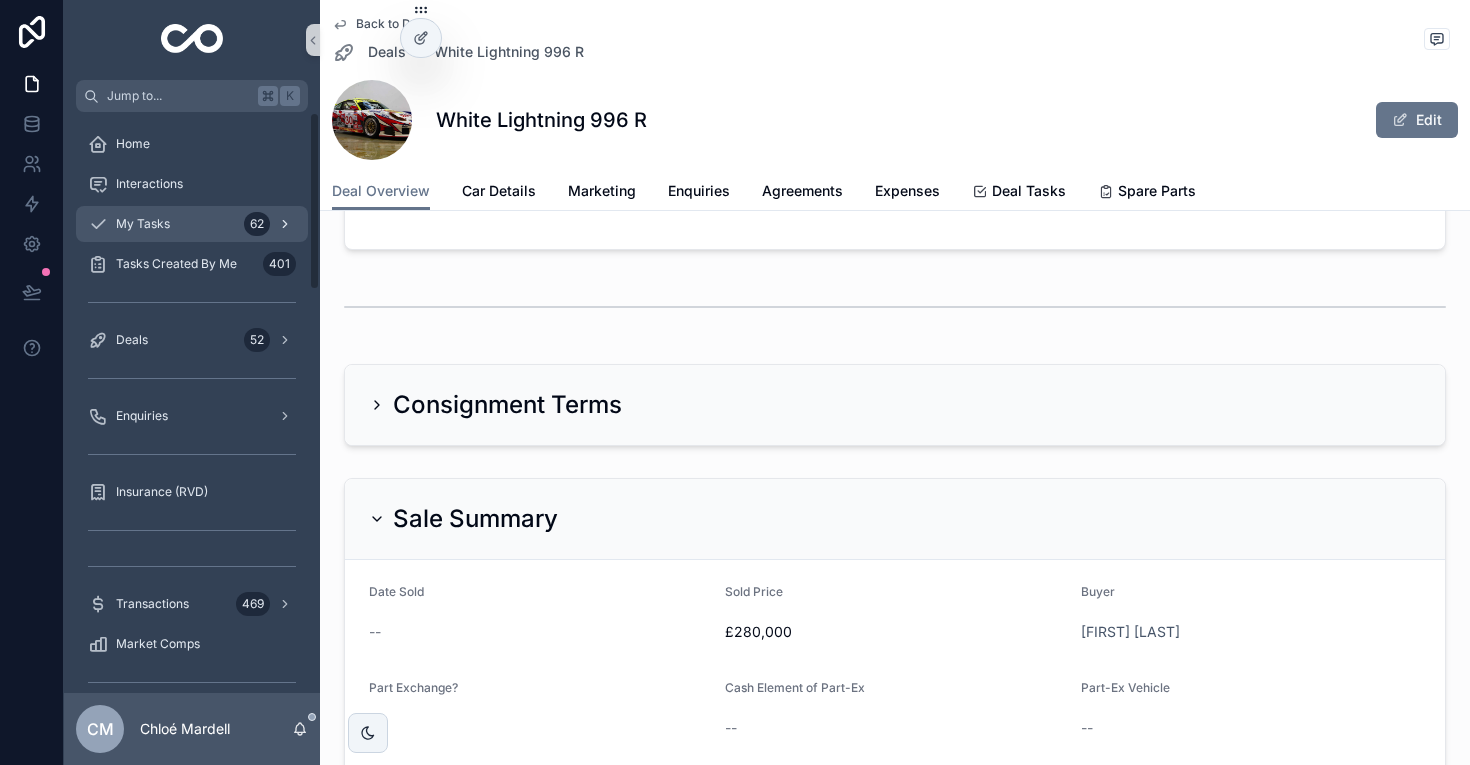 click on "My Tasks 62" at bounding box center [192, 224] 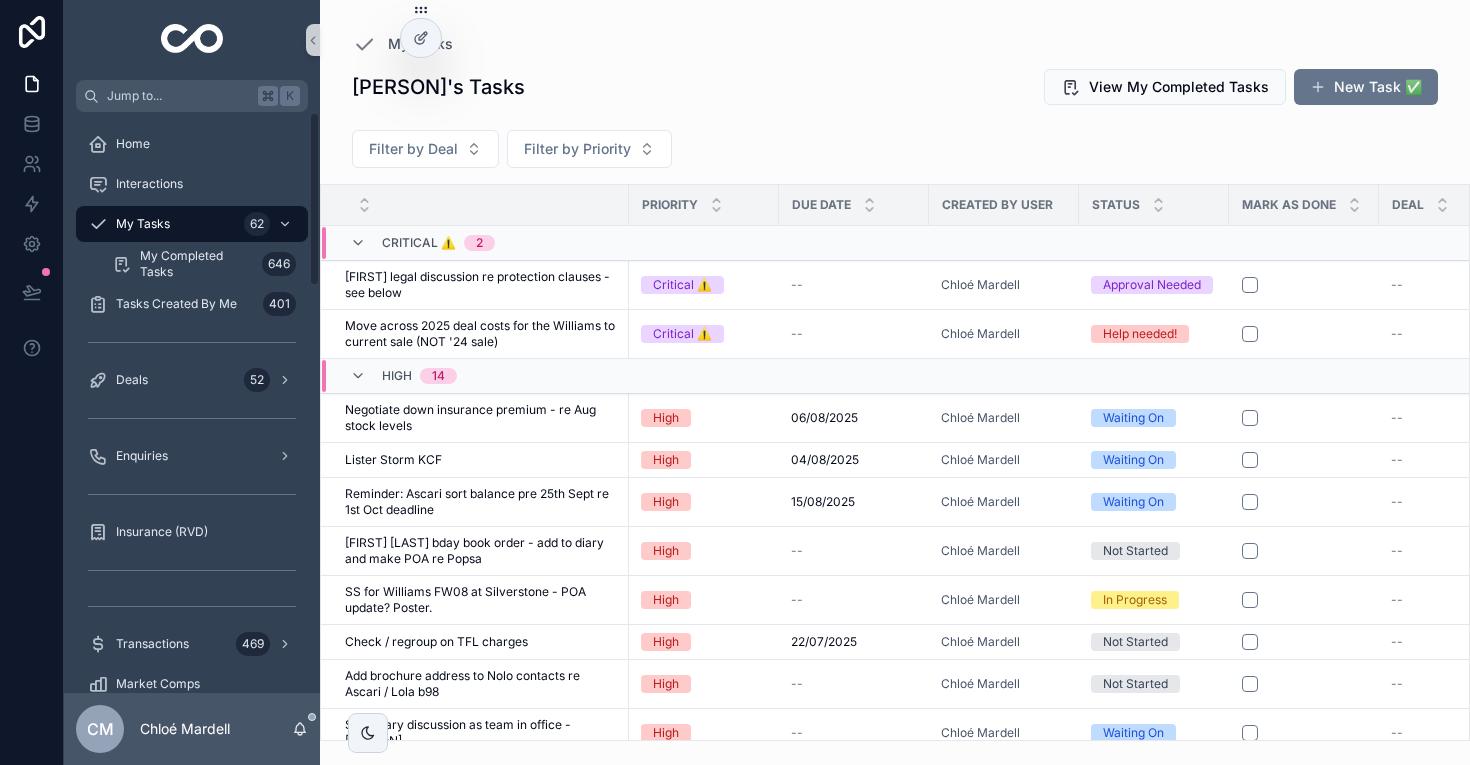 scroll, scrollTop: 0, scrollLeft: 0, axis: both 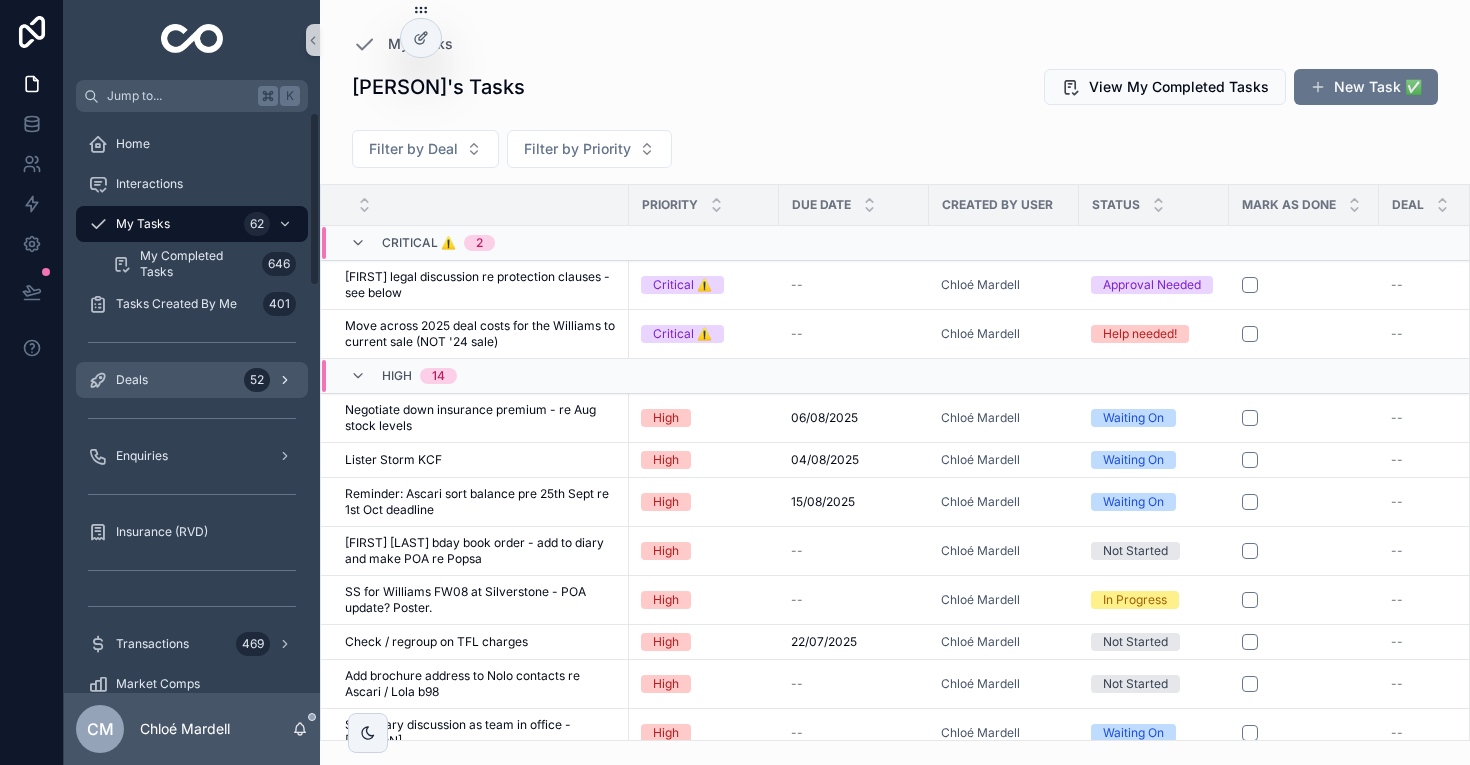 click on "Deals 52" at bounding box center (192, 380) 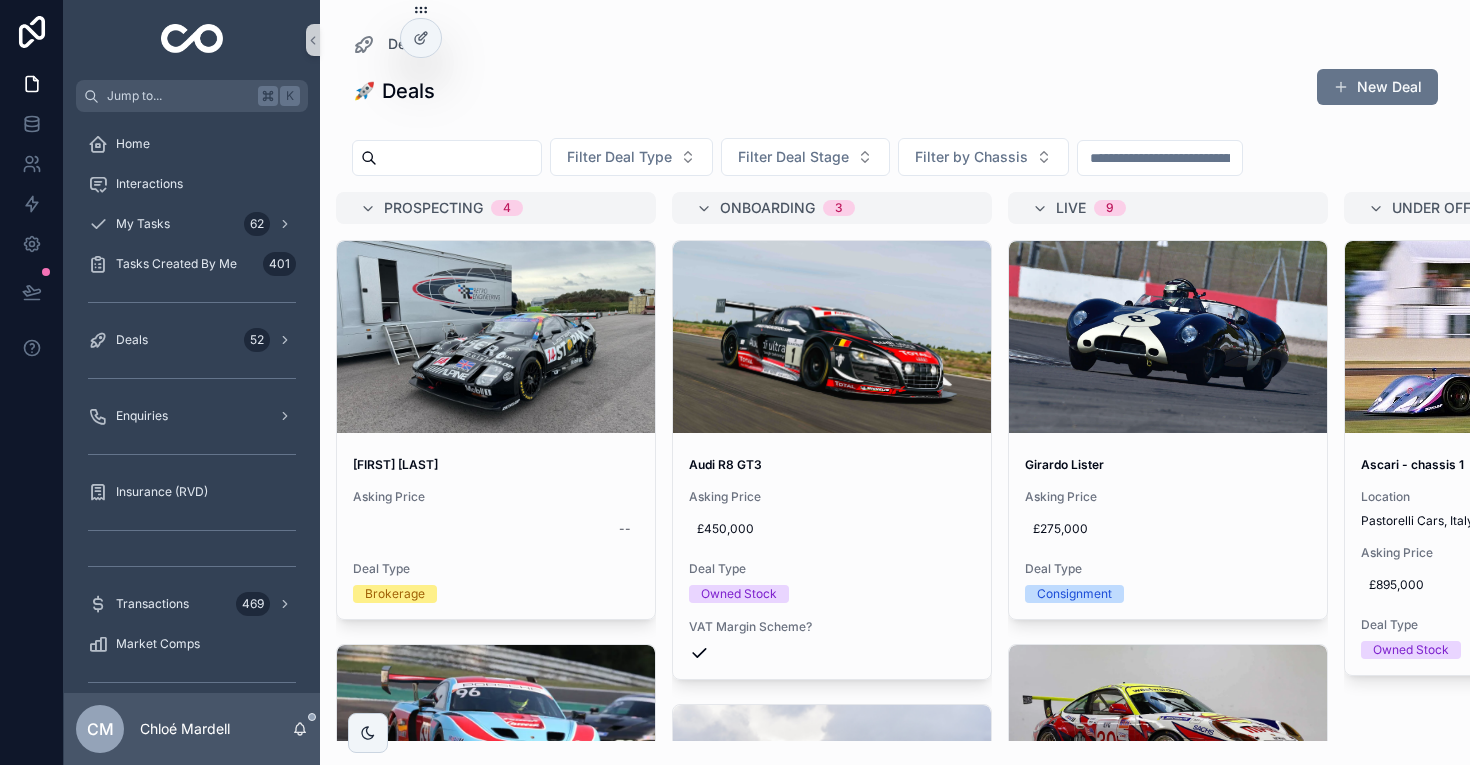 click at bounding box center [459, 158] 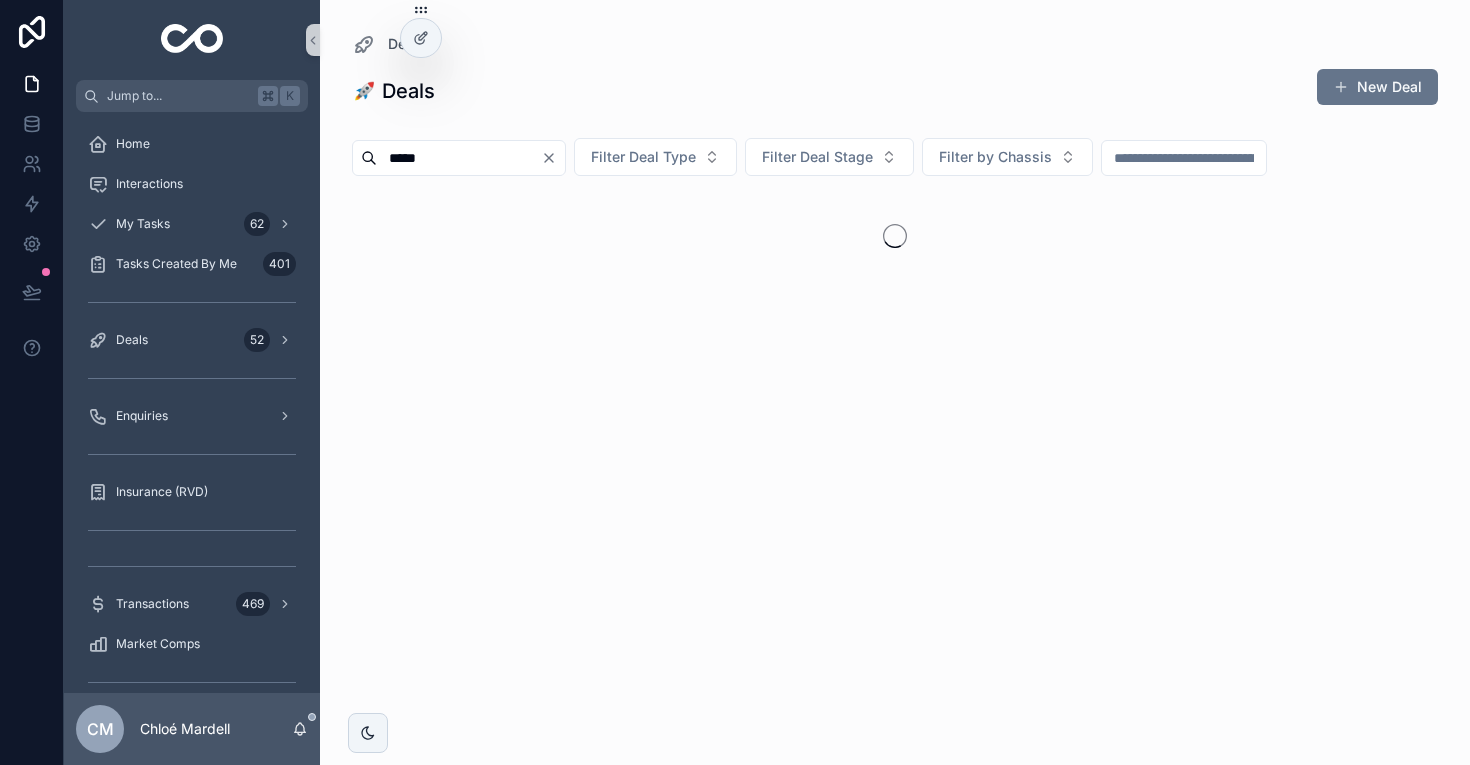 type on "*****" 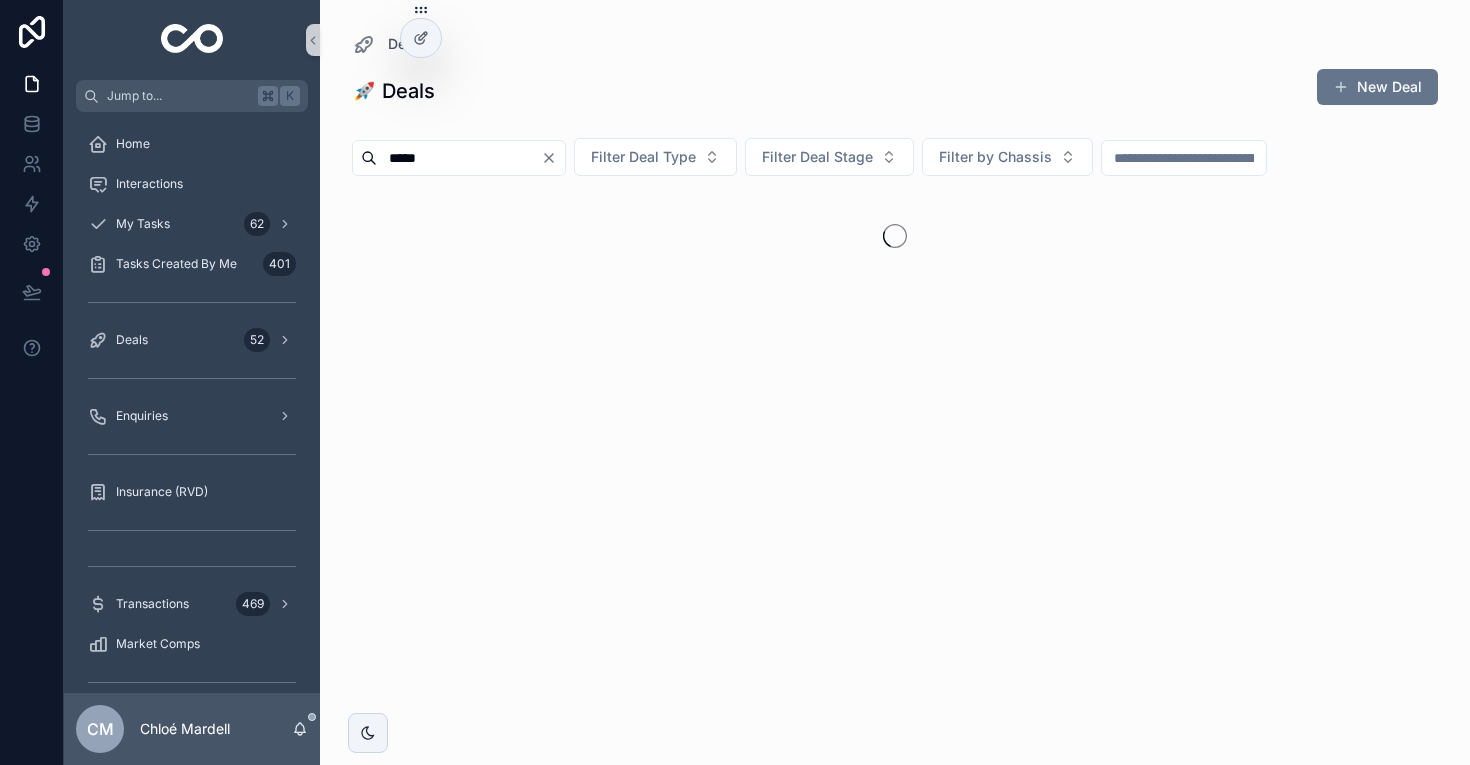 click at bounding box center (895, 236) 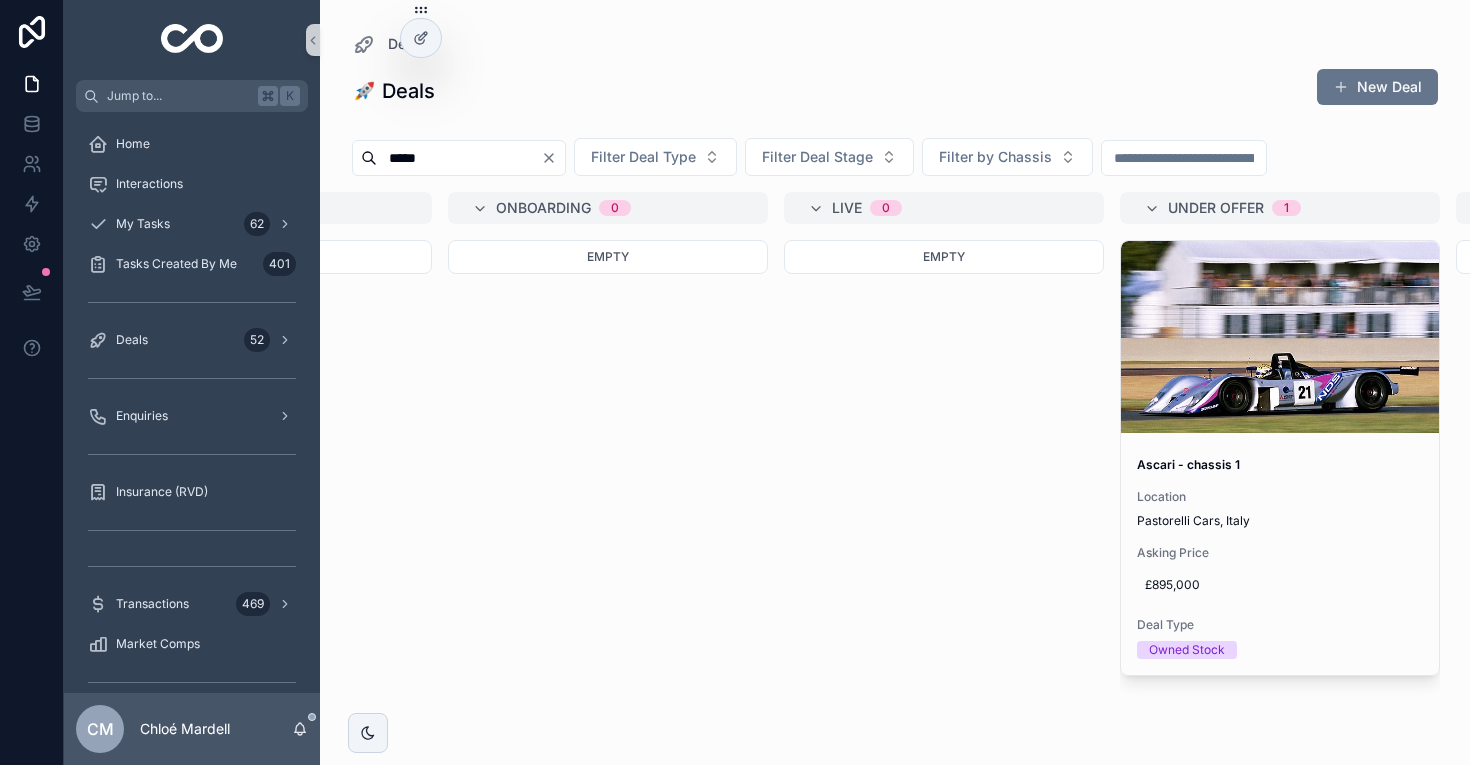 scroll, scrollTop: 0, scrollLeft: 225, axis: horizontal 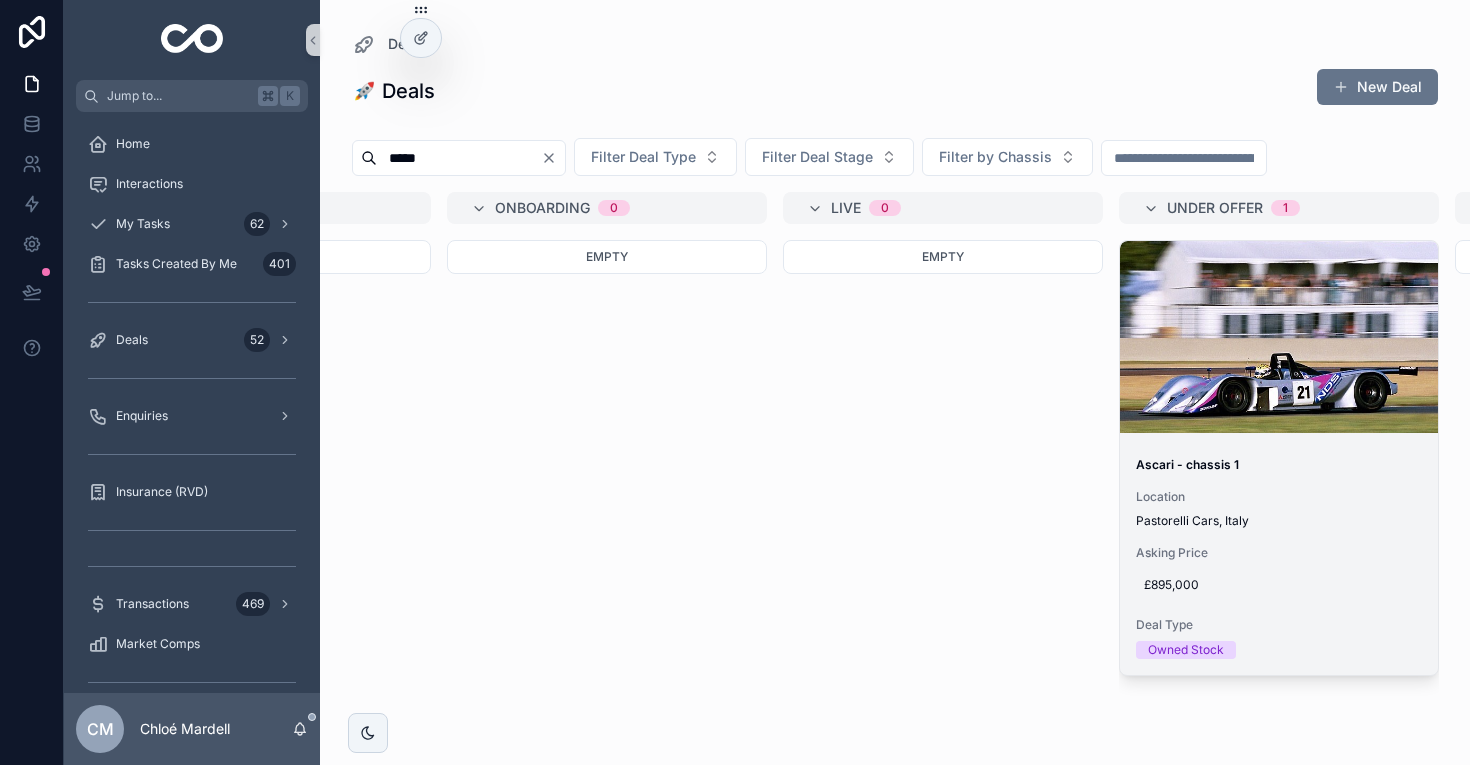 click at bounding box center [1279, 337] 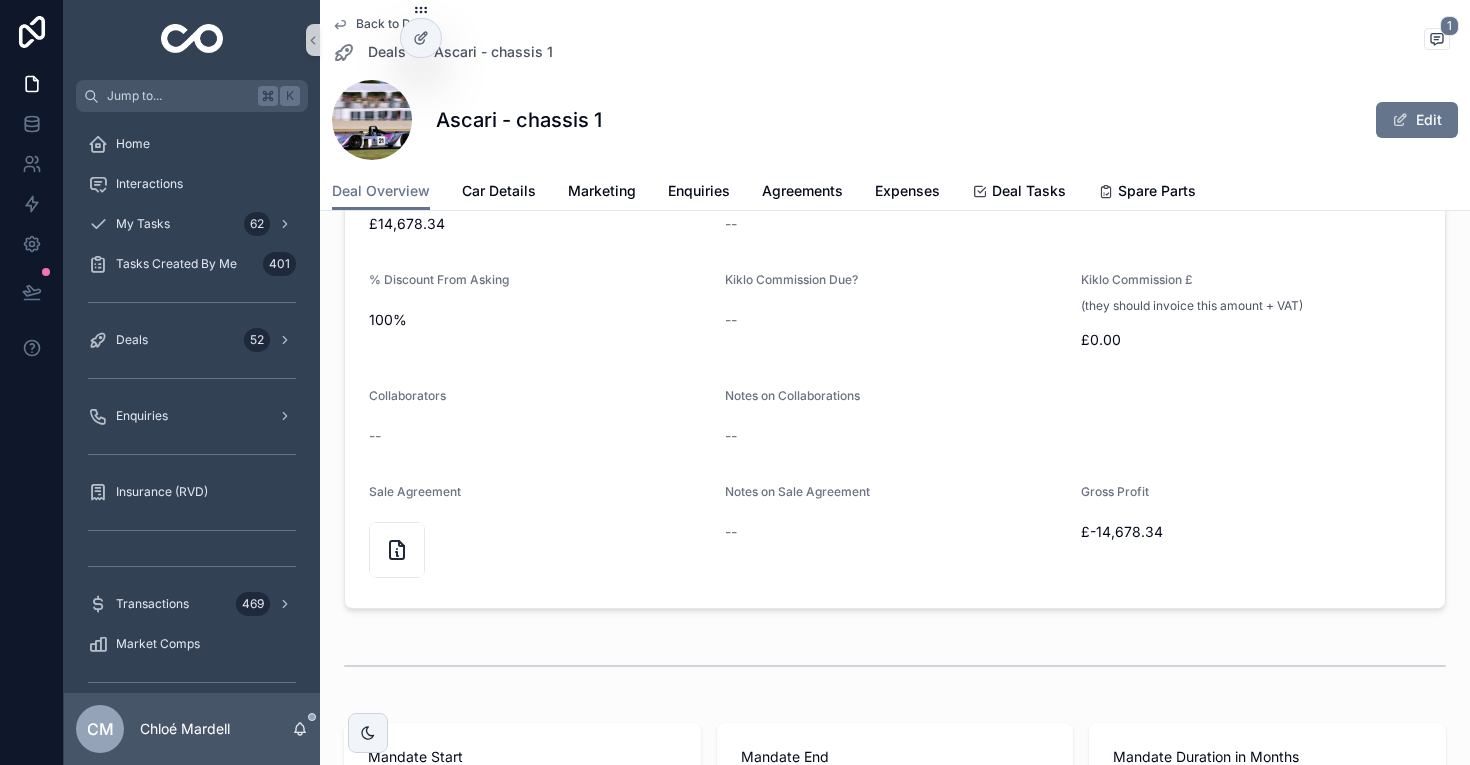 scroll, scrollTop: 1920, scrollLeft: 0, axis: vertical 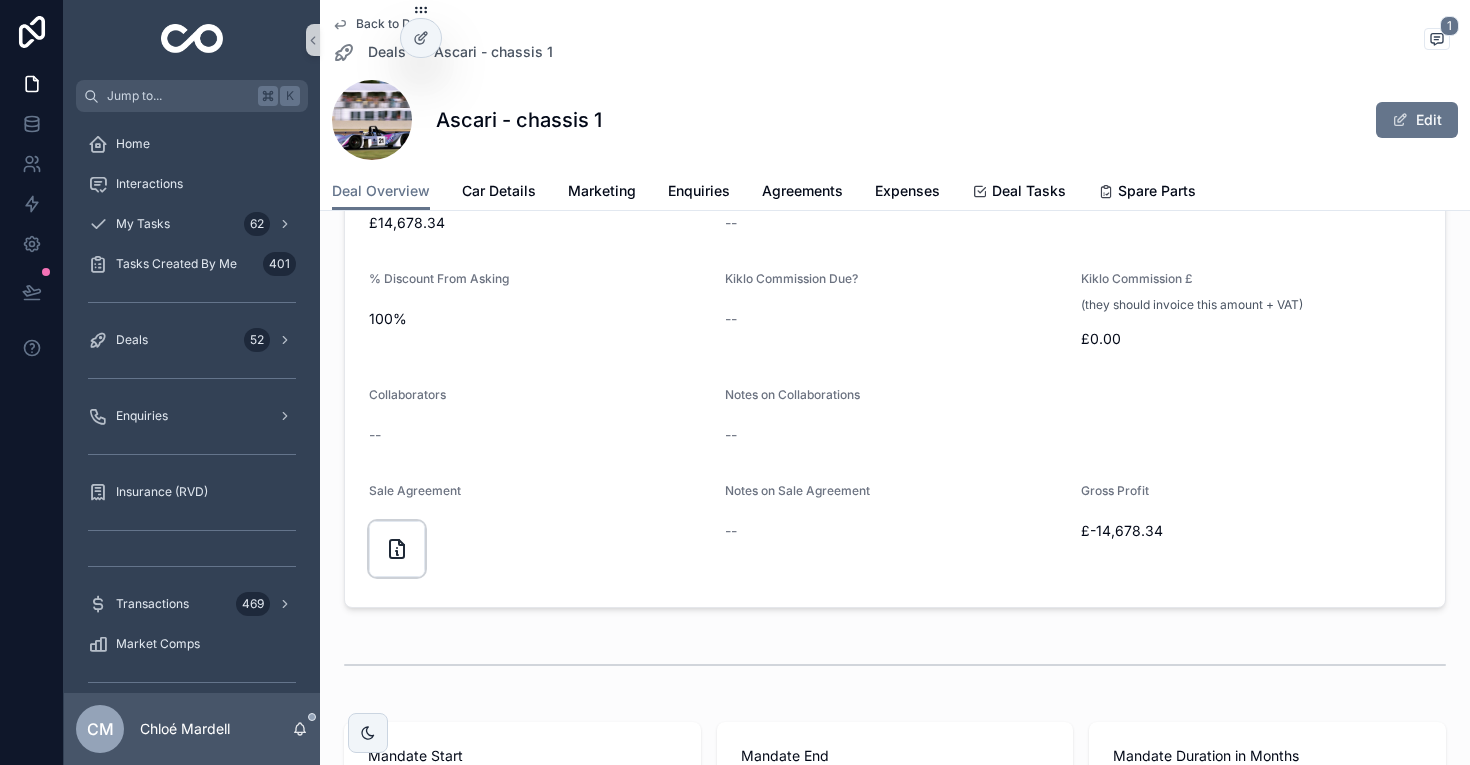 click at bounding box center [397, 549] 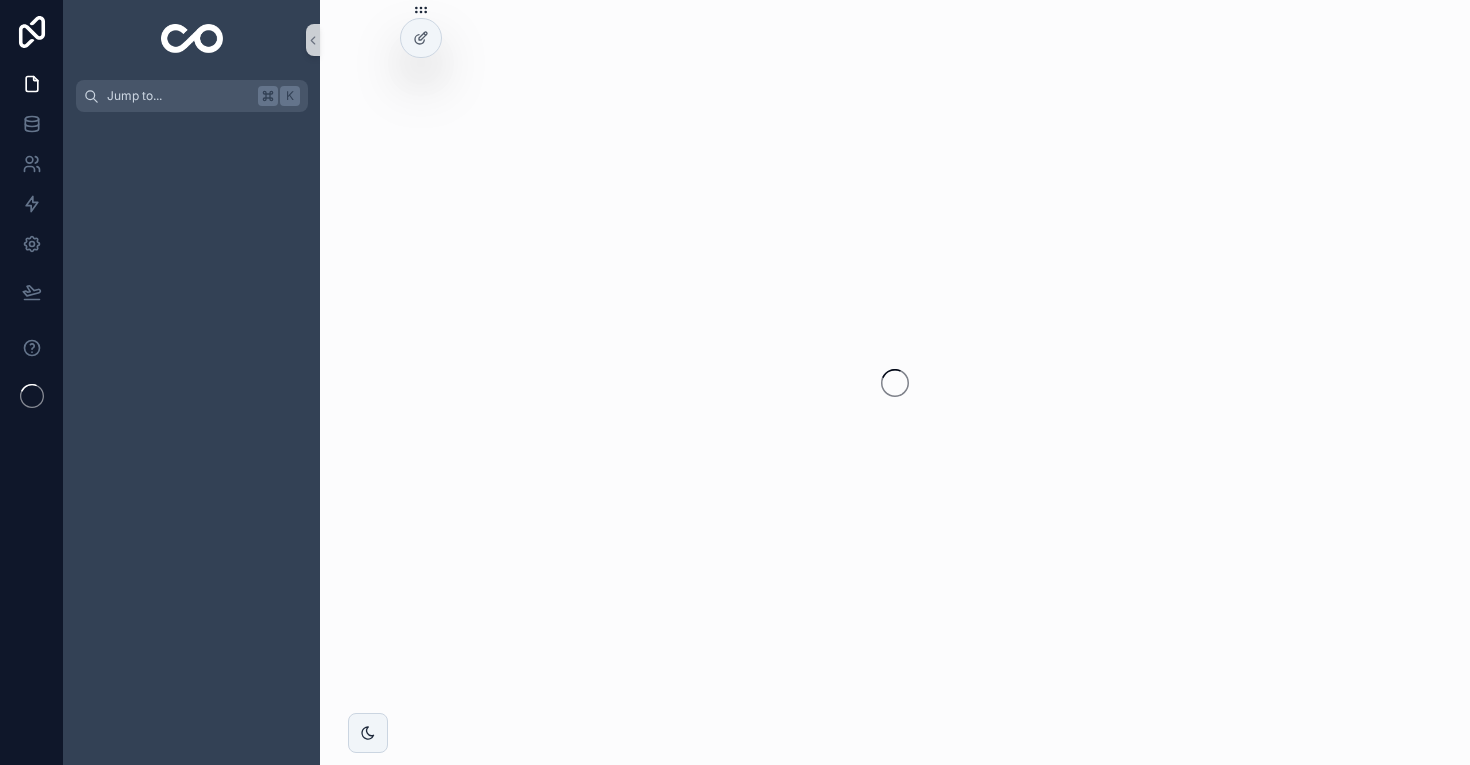 scroll, scrollTop: 0, scrollLeft: 0, axis: both 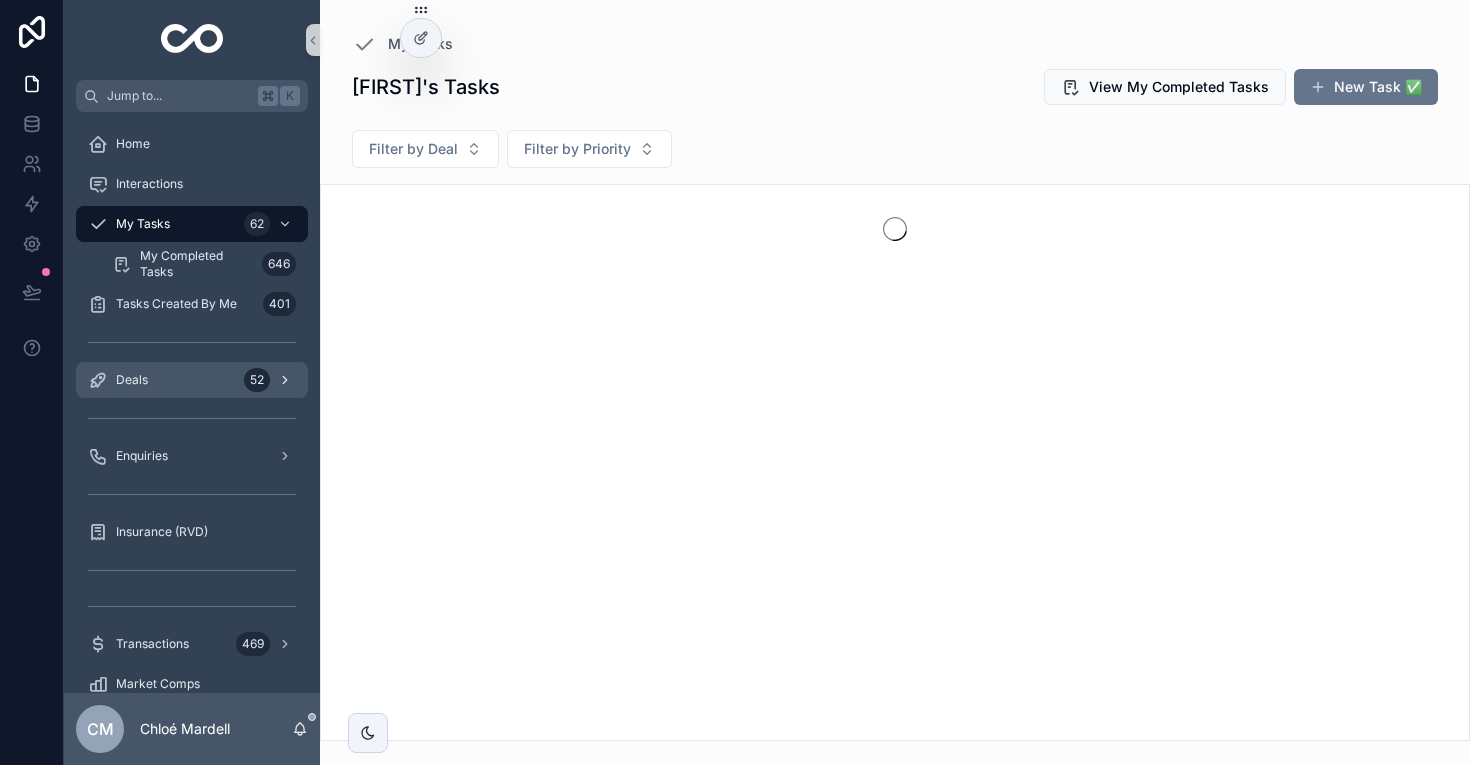 click on "Deals 52" at bounding box center (192, 380) 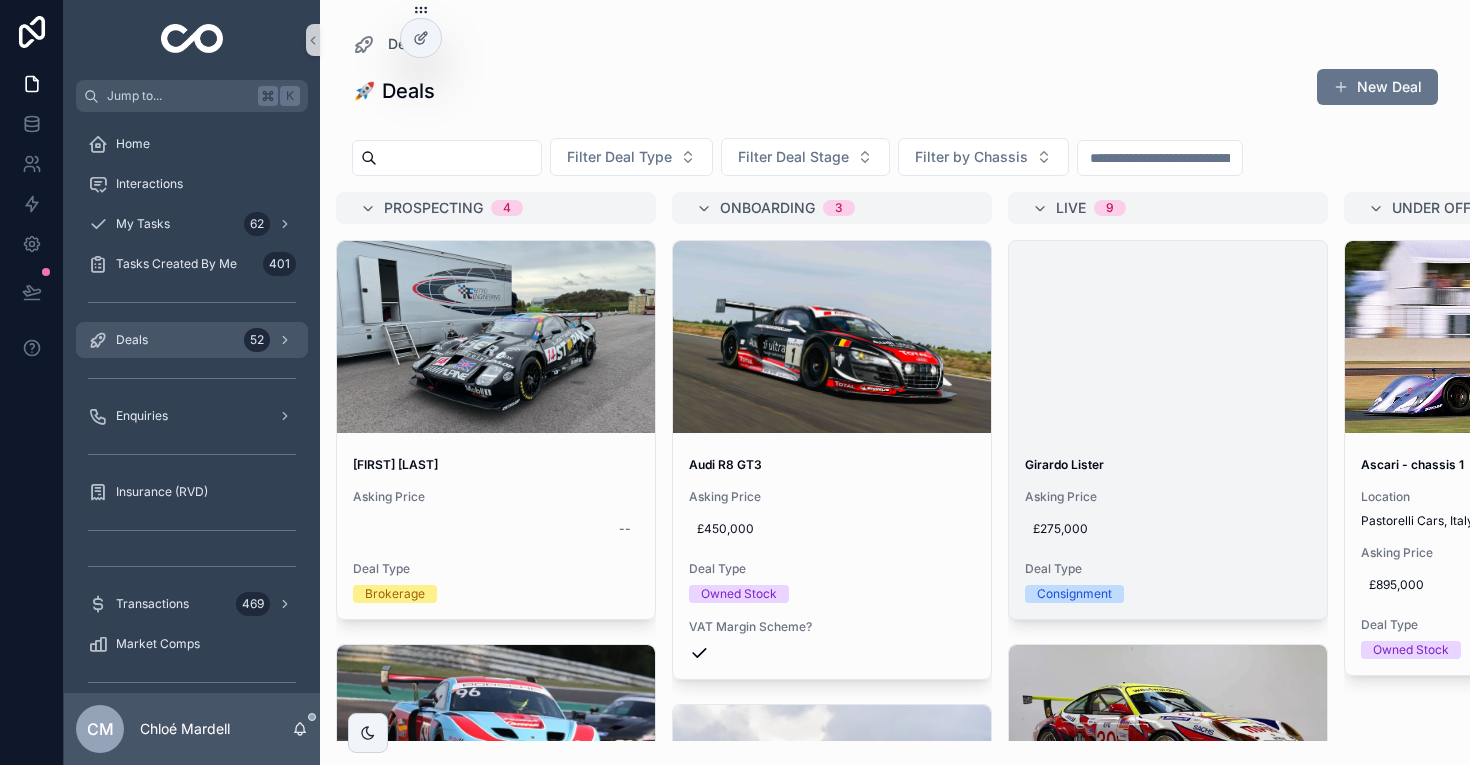 scroll, scrollTop: 188, scrollLeft: 0, axis: vertical 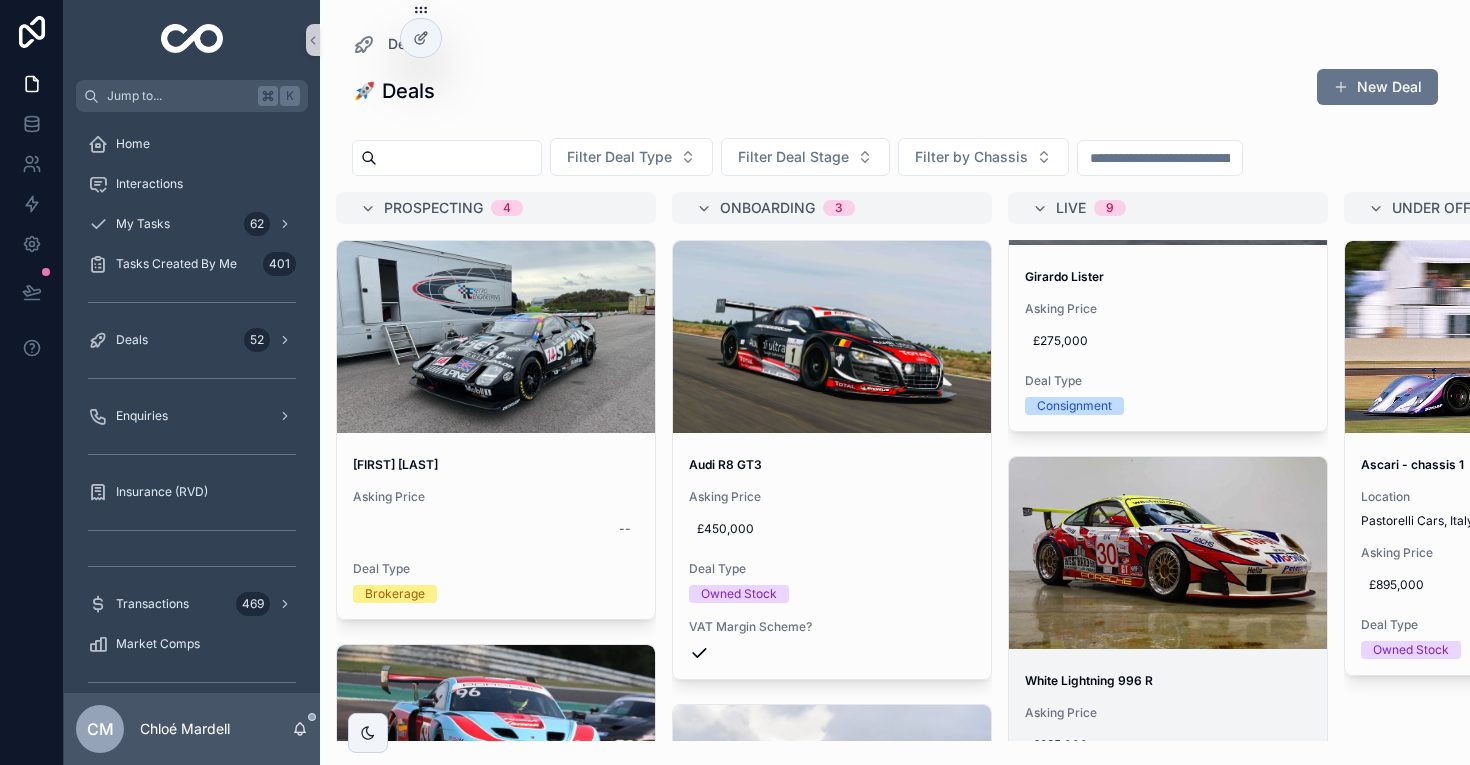 click at bounding box center [1168, 553] 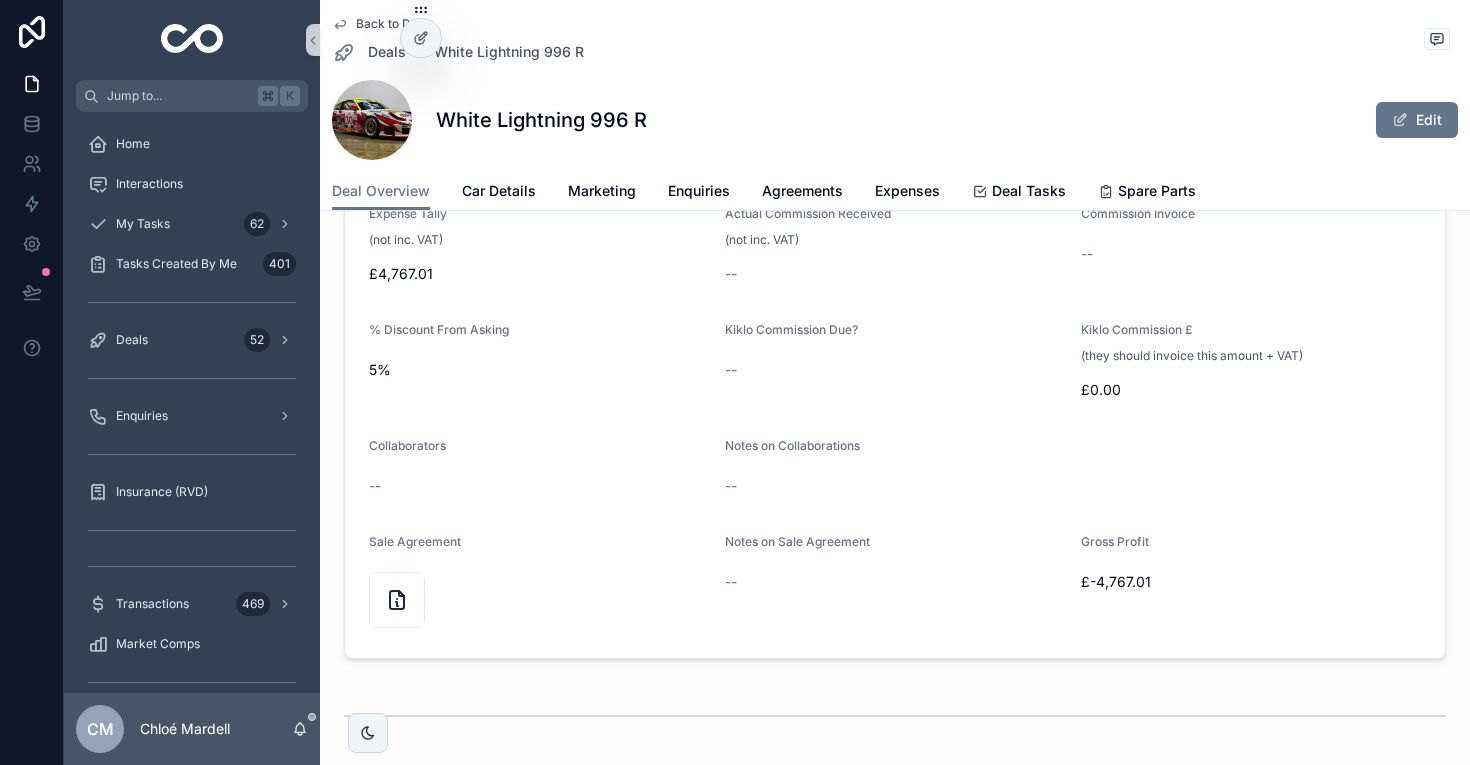 scroll, scrollTop: 2238, scrollLeft: 0, axis: vertical 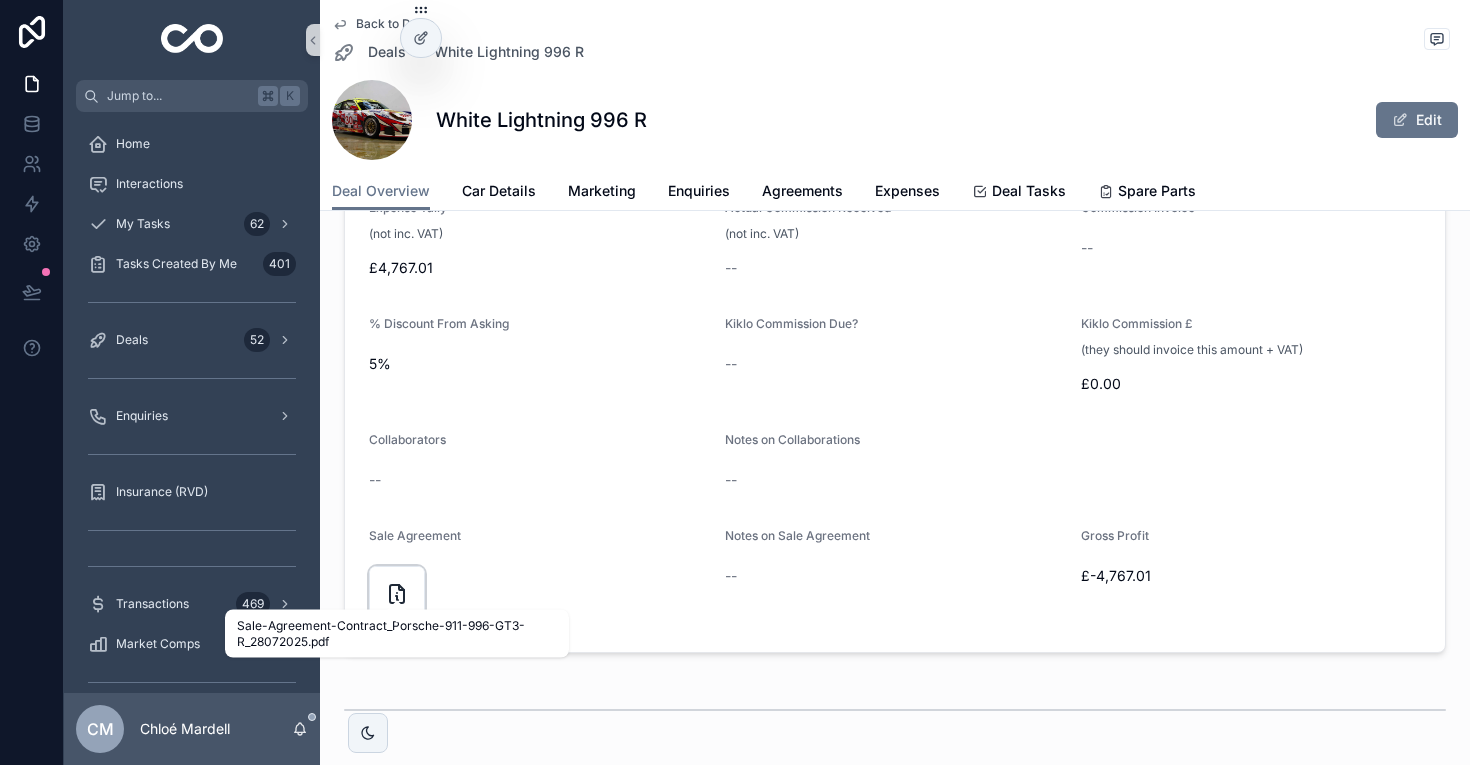 click 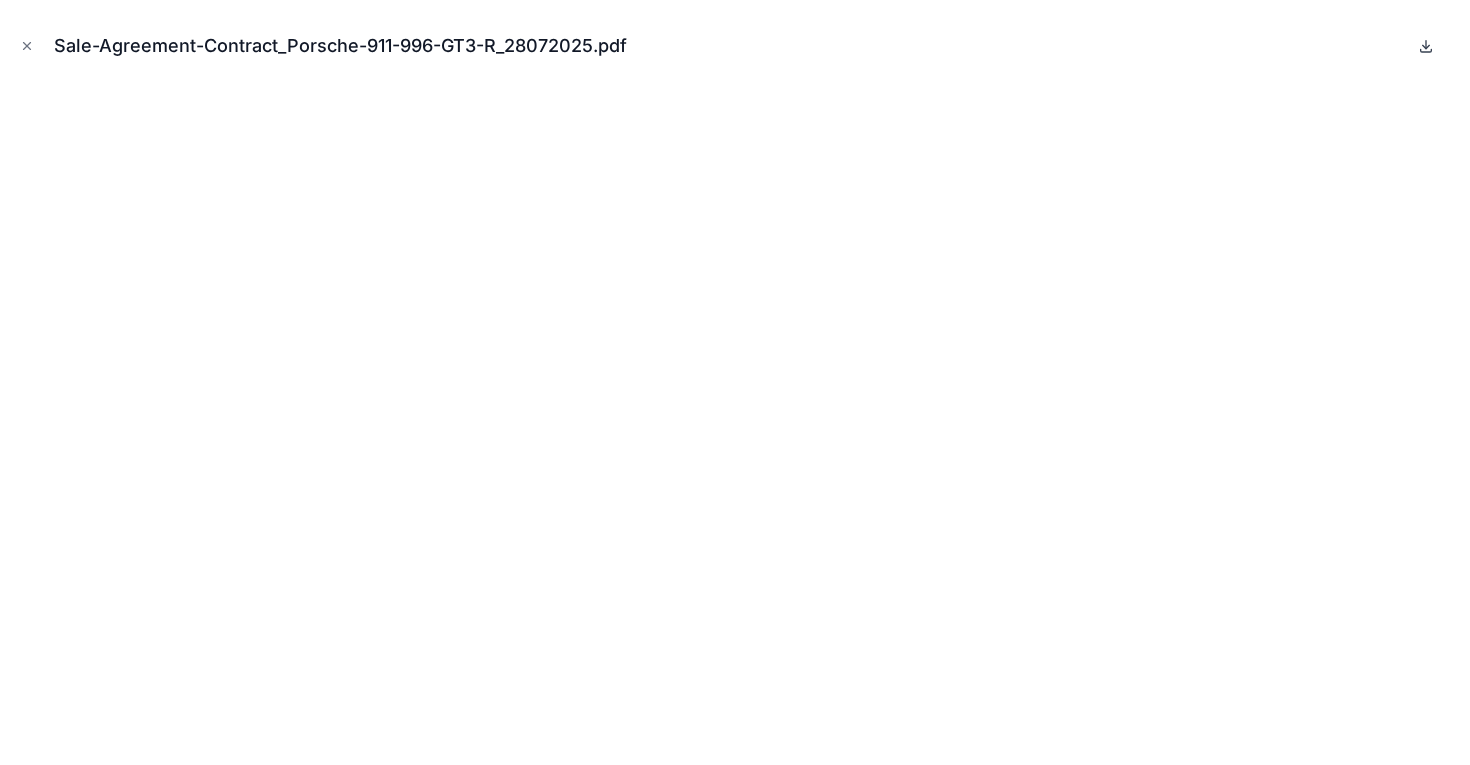 click 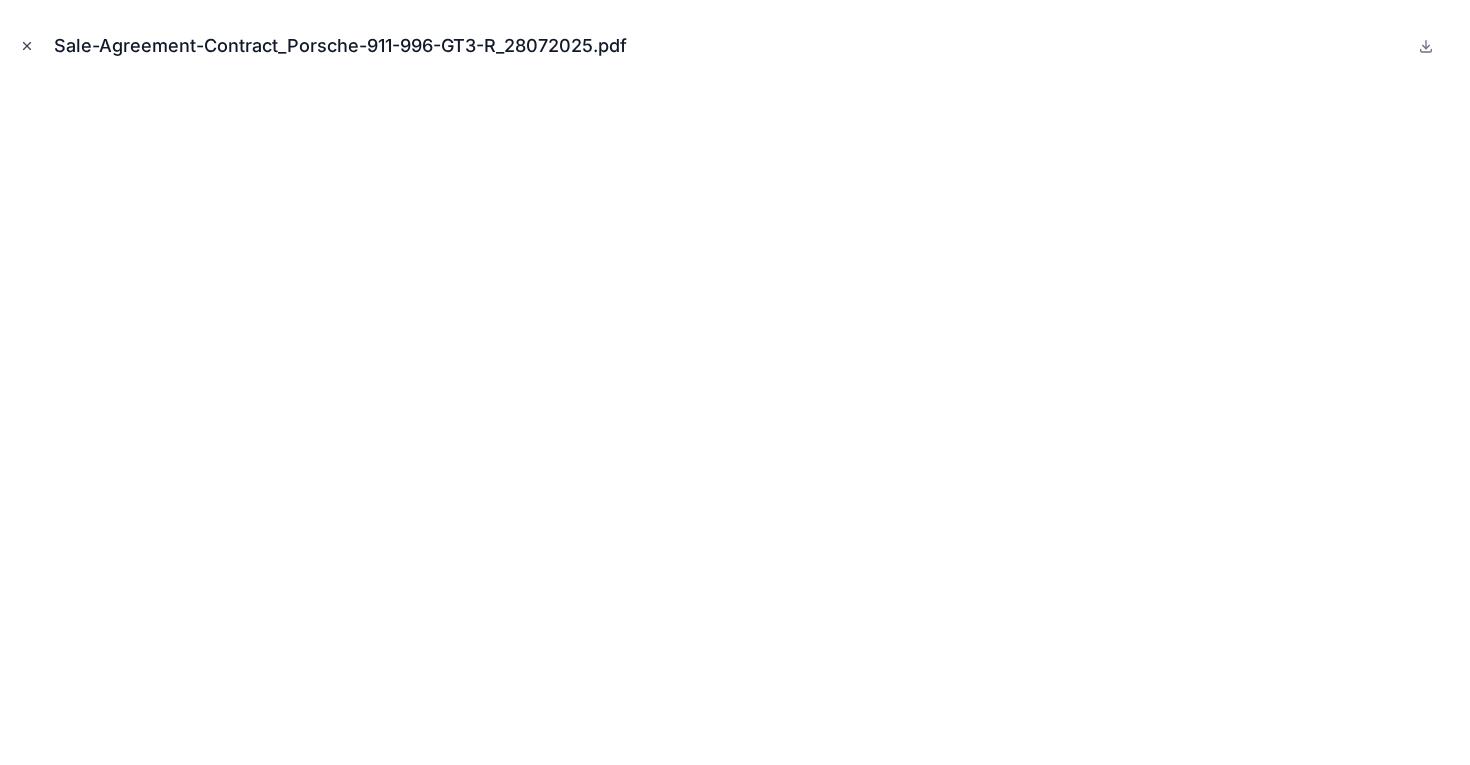click 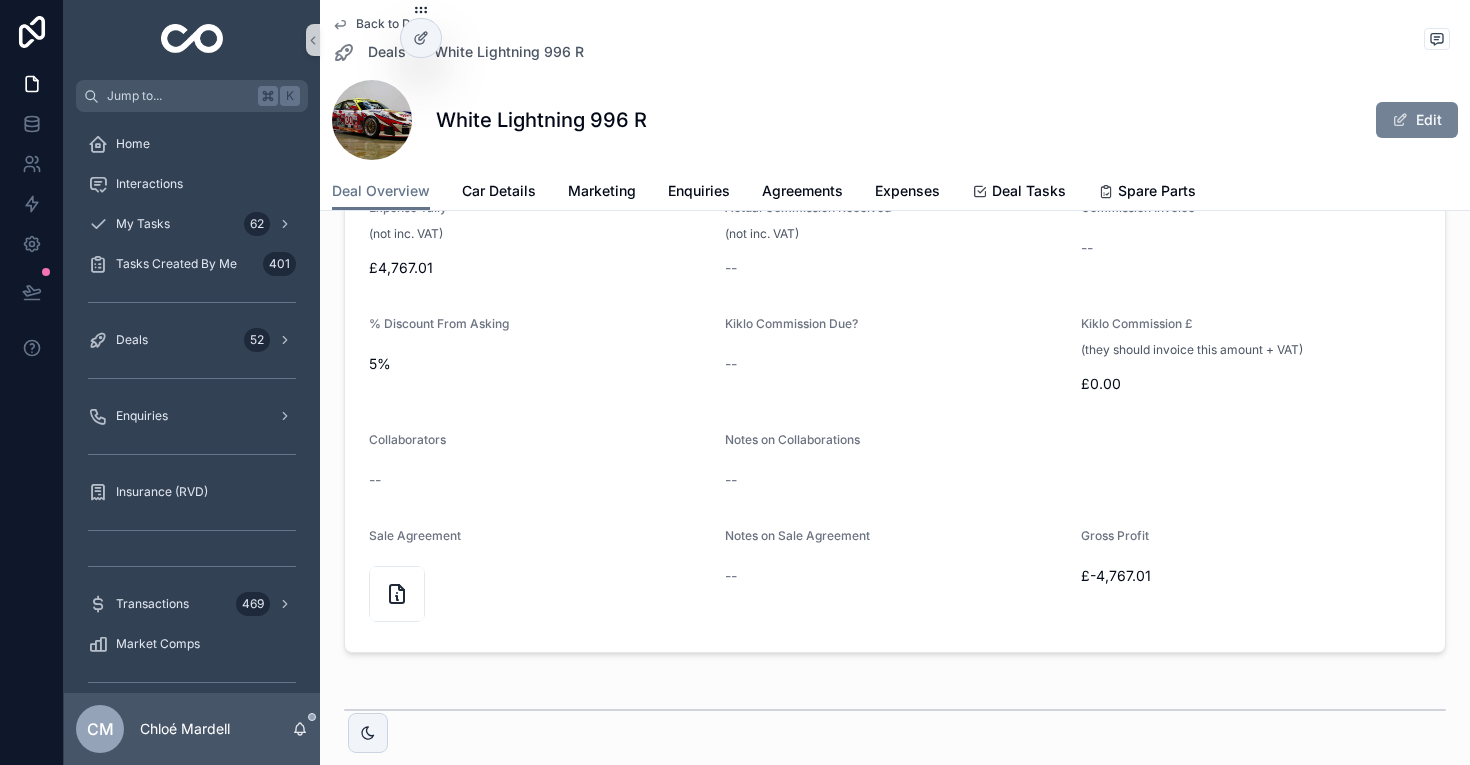 click on "Edit" at bounding box center [1417, 120] 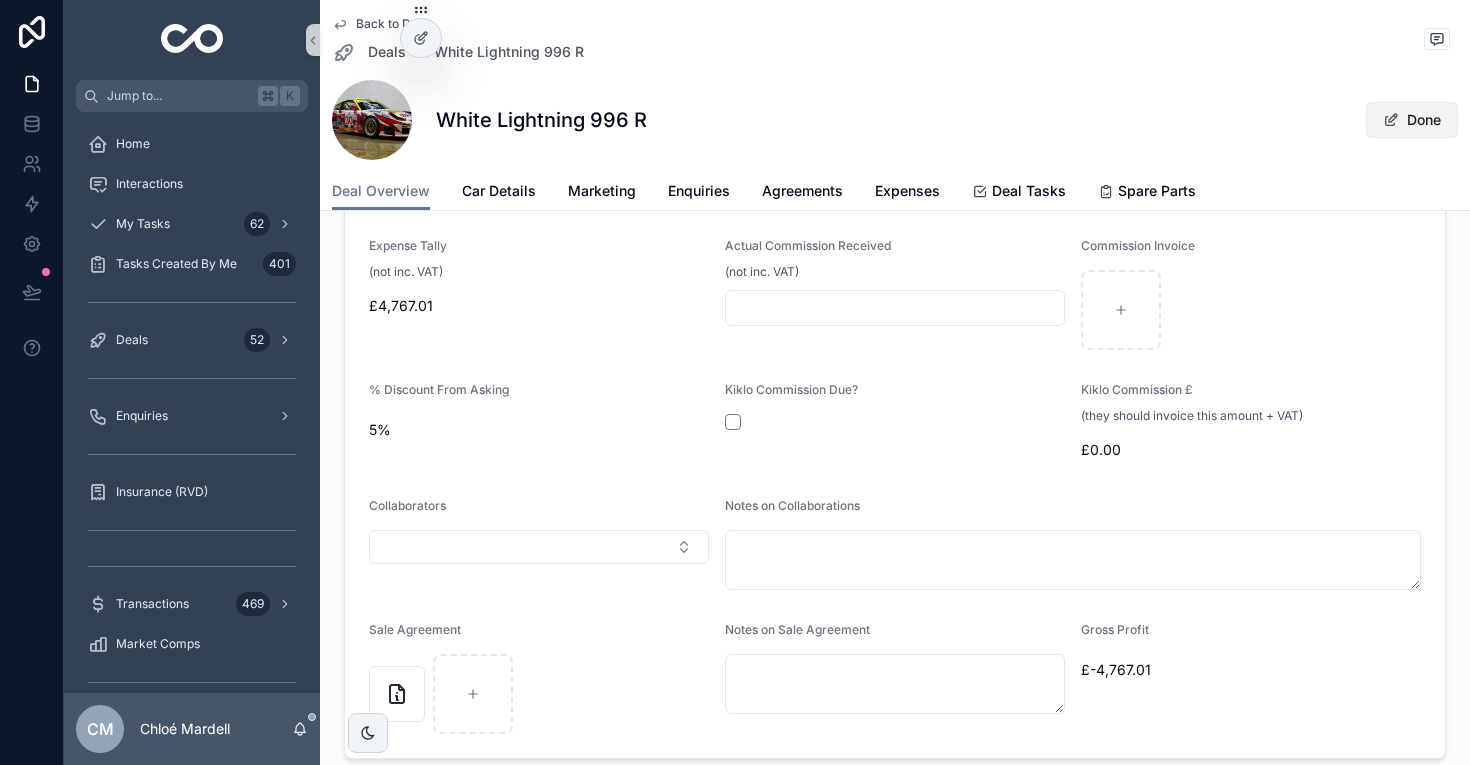 scroll, scrollTop: 2244, scrollLeft: 0, axis: vertical 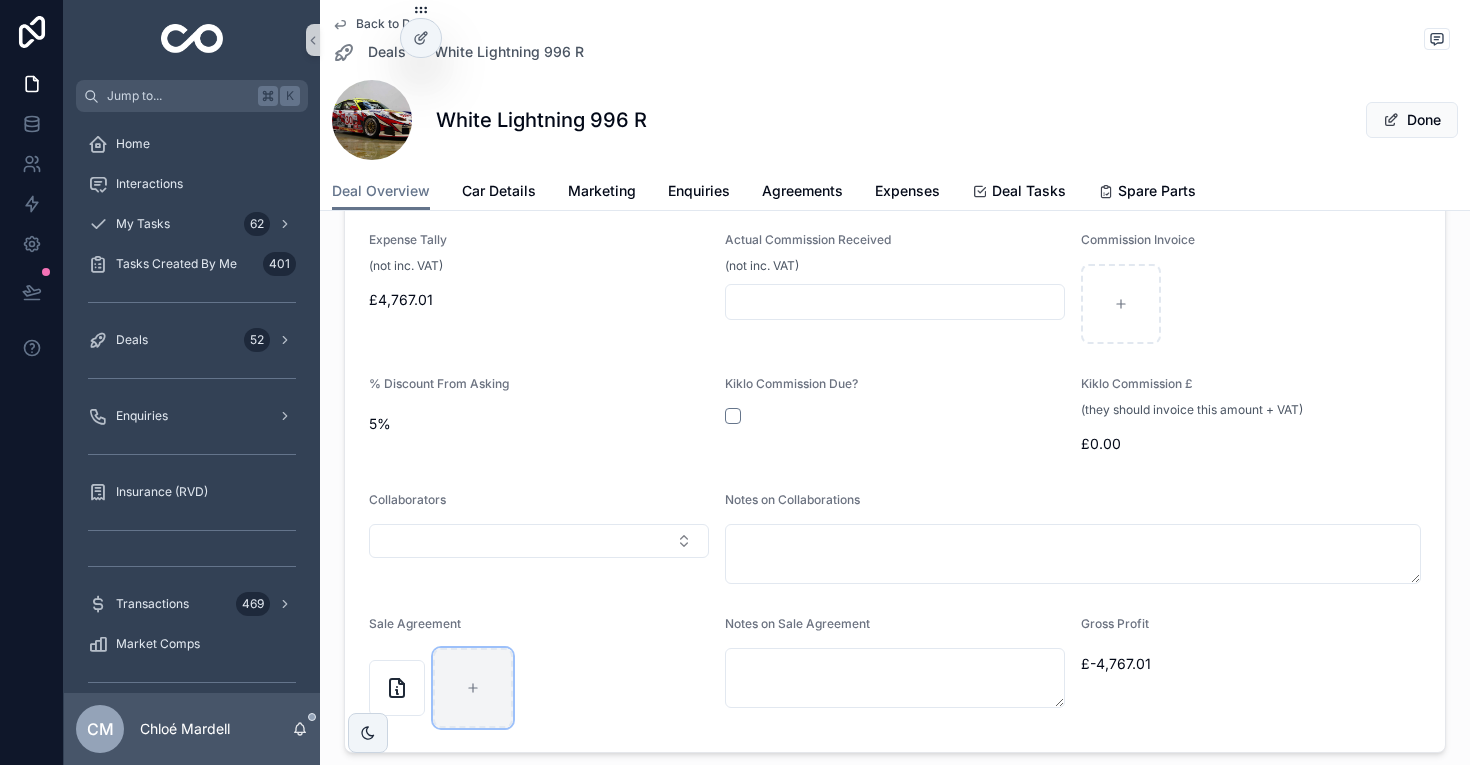 click at bounding box center (473, 688) 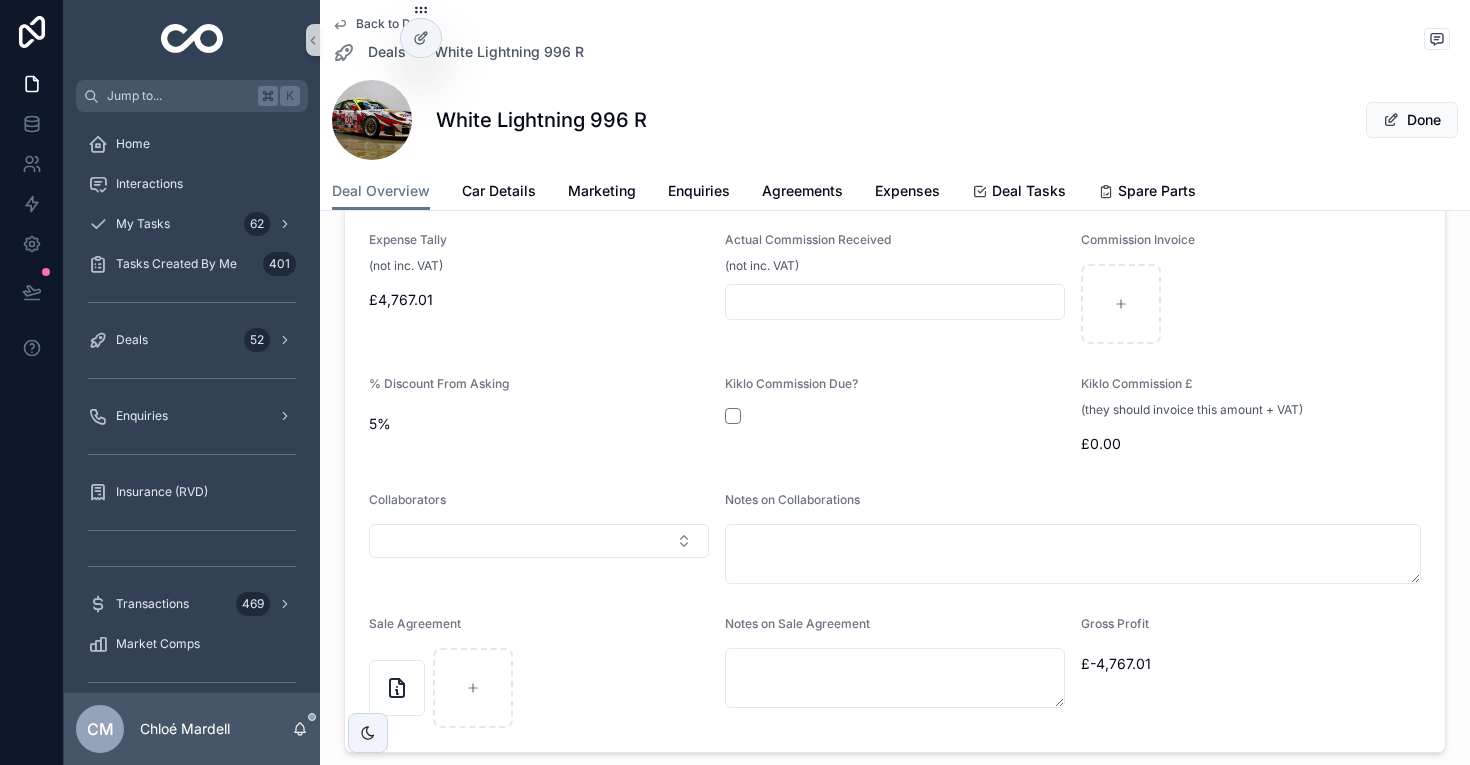 click on "Sale Agreement" at bounding box center (539, 628) 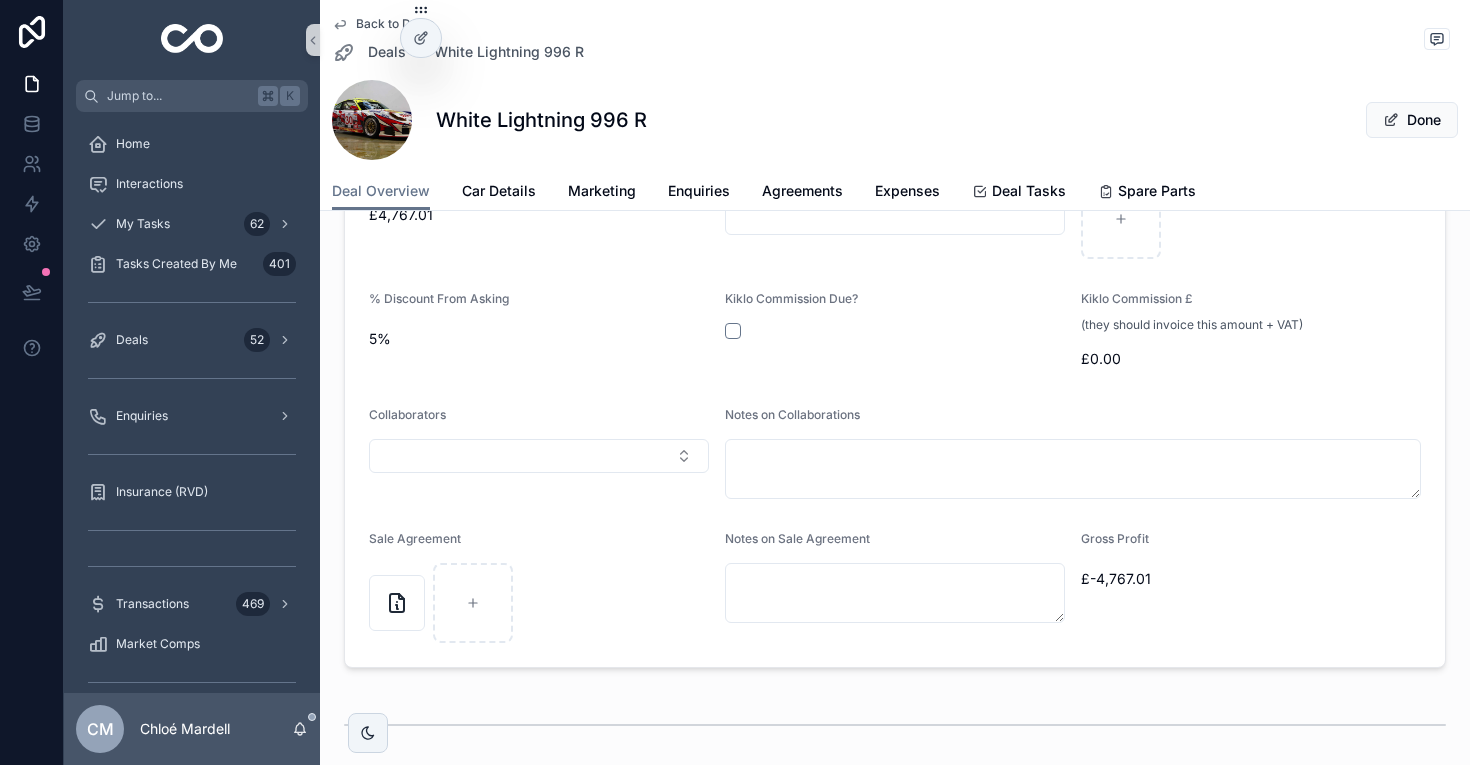 scroll, scrollTop: 2358, scrollLeft: 0, axis: vertical 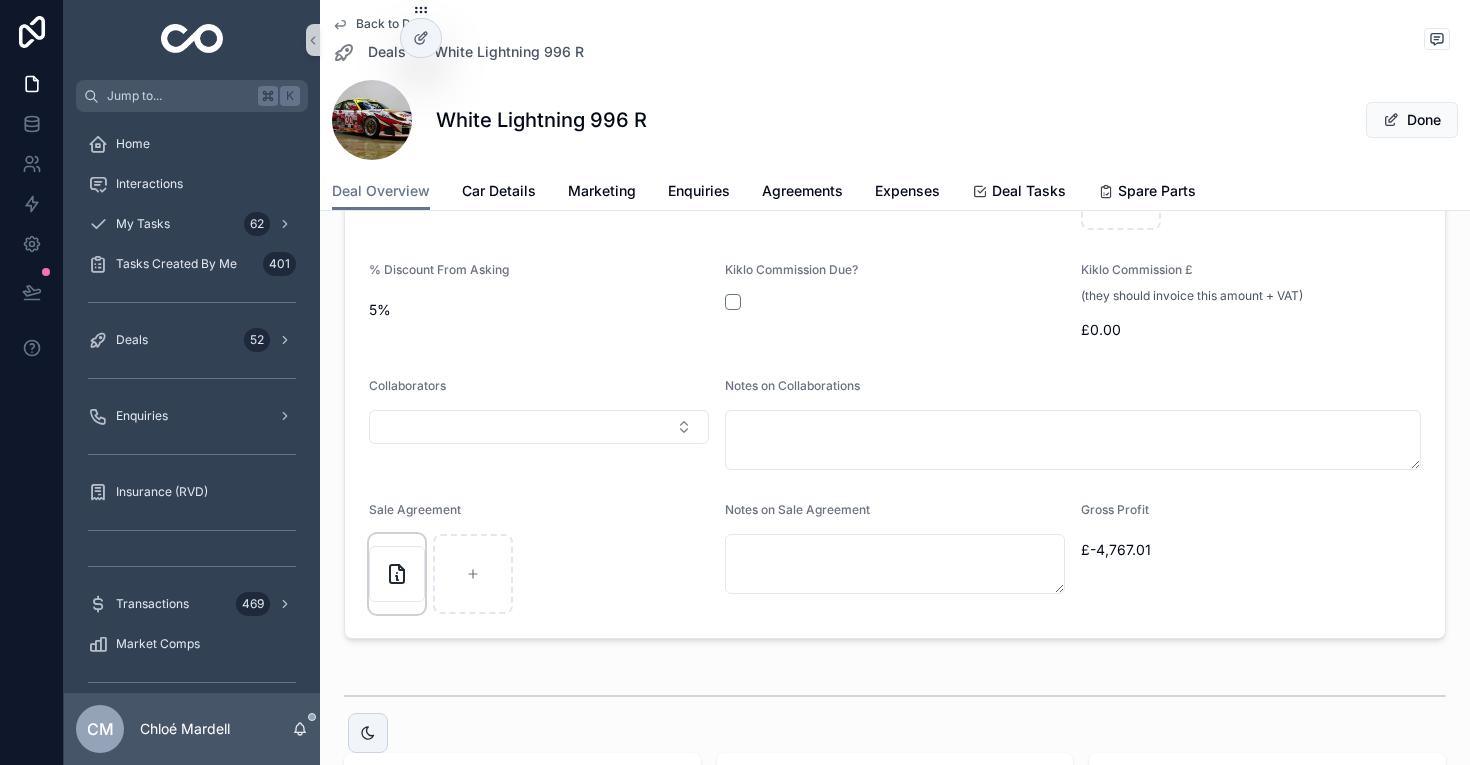 click at bounding box center (397, 574) 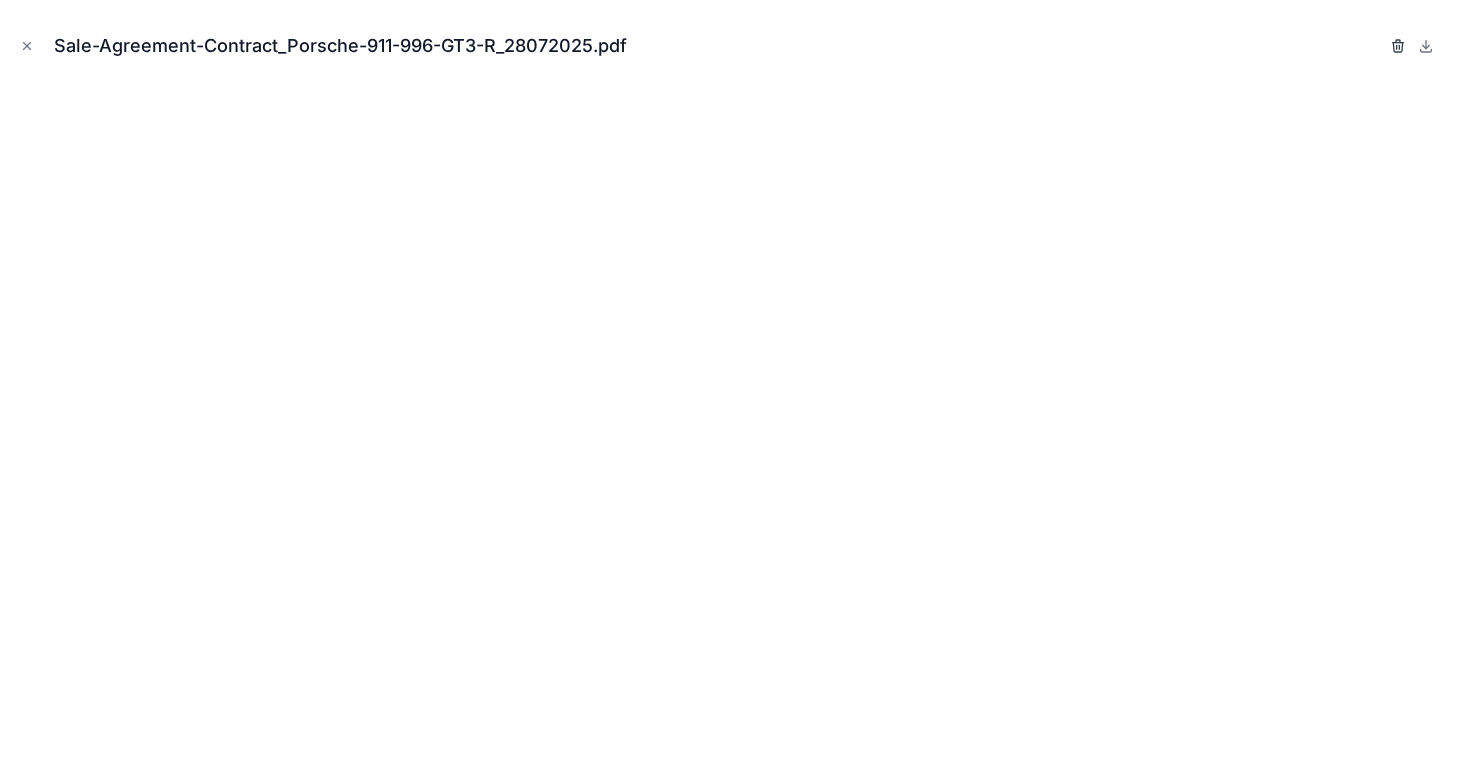 click 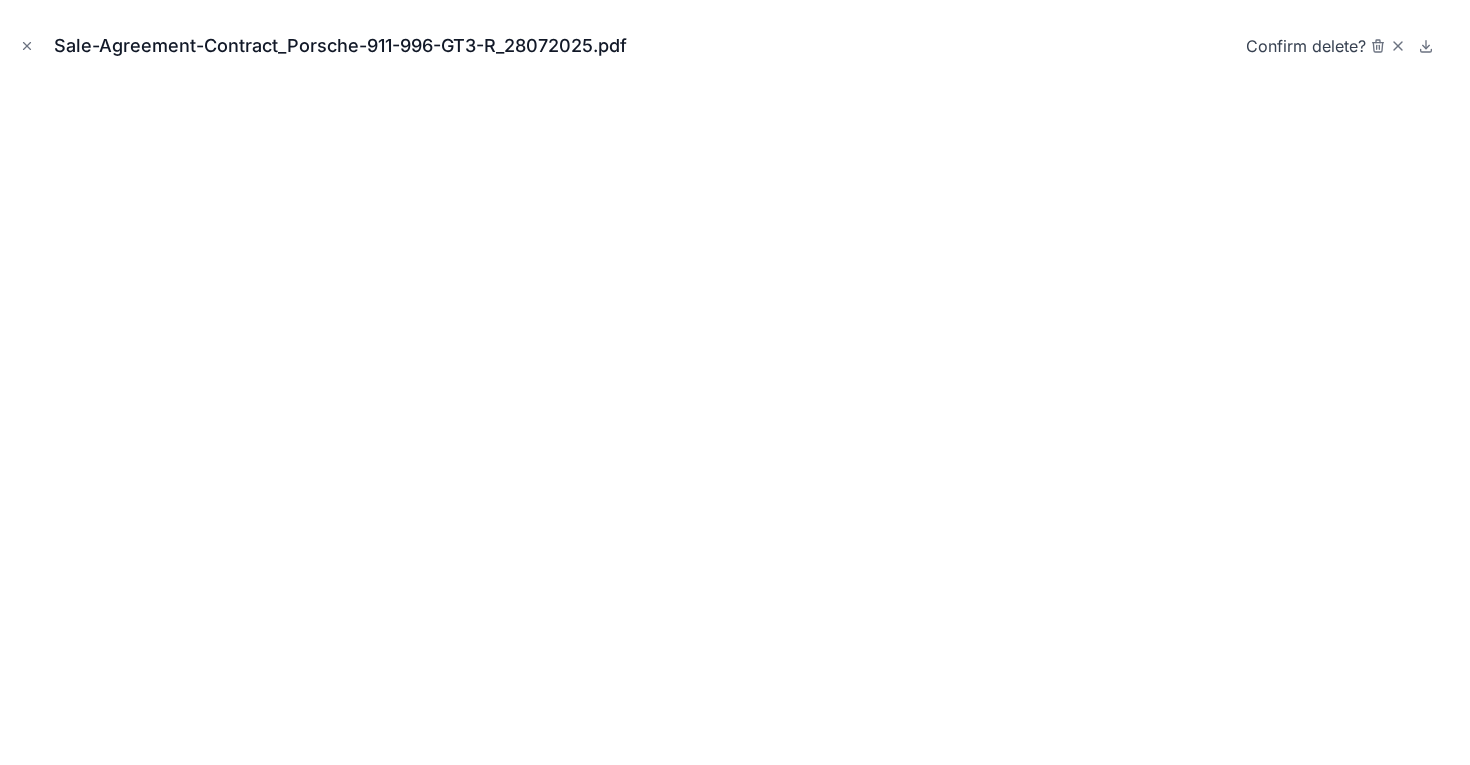 click on "Confirm delete?" at bounding box center (1306, 46) 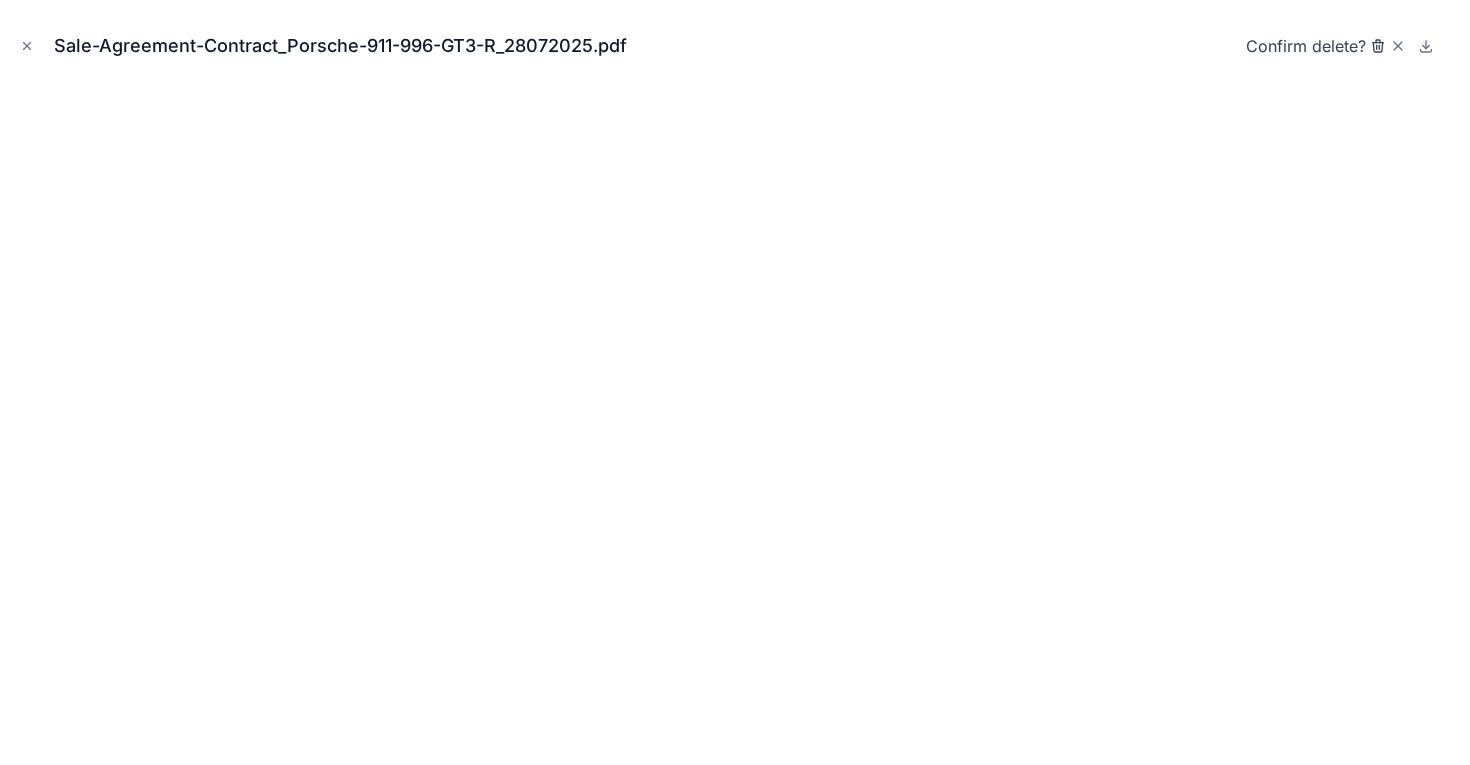 click 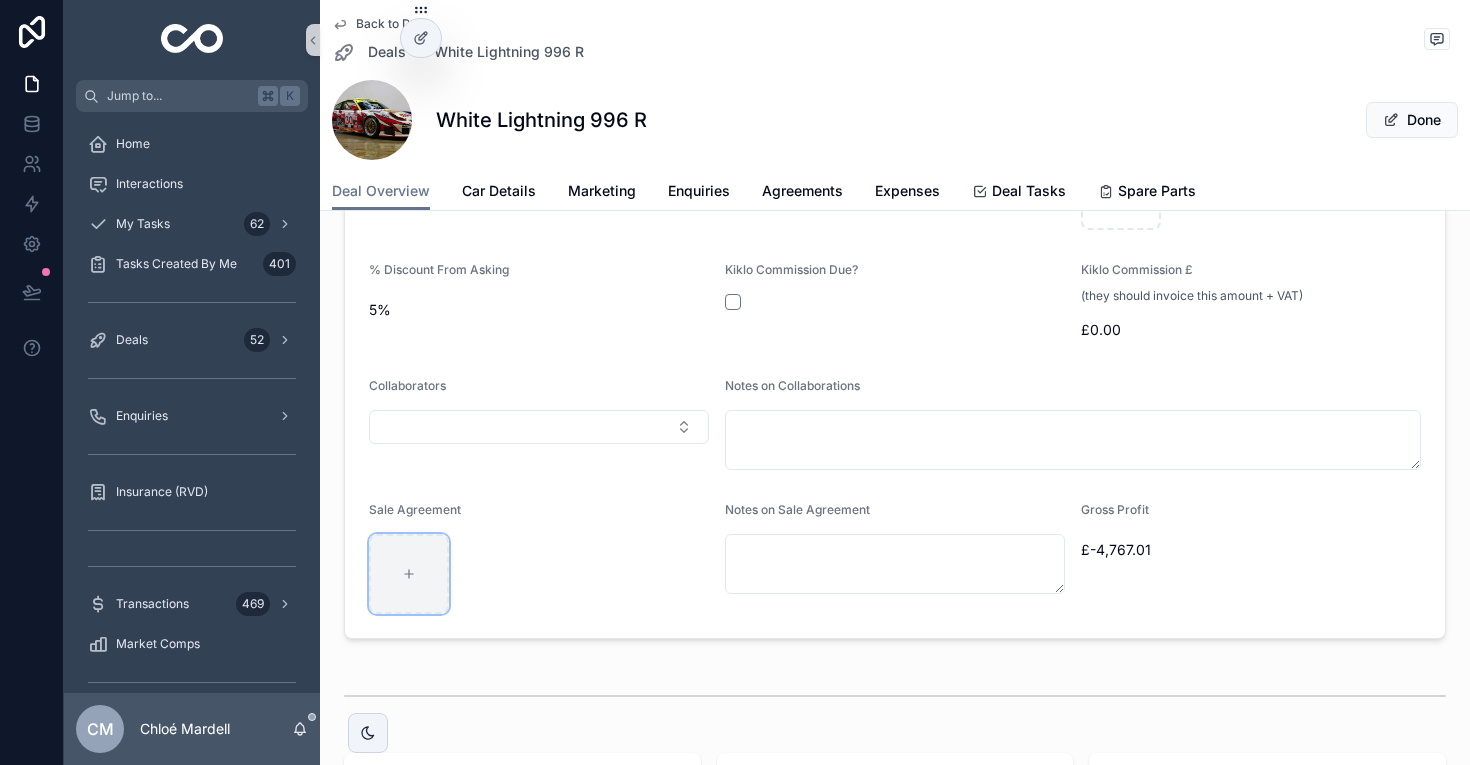 click at bounding box center (409, 574) 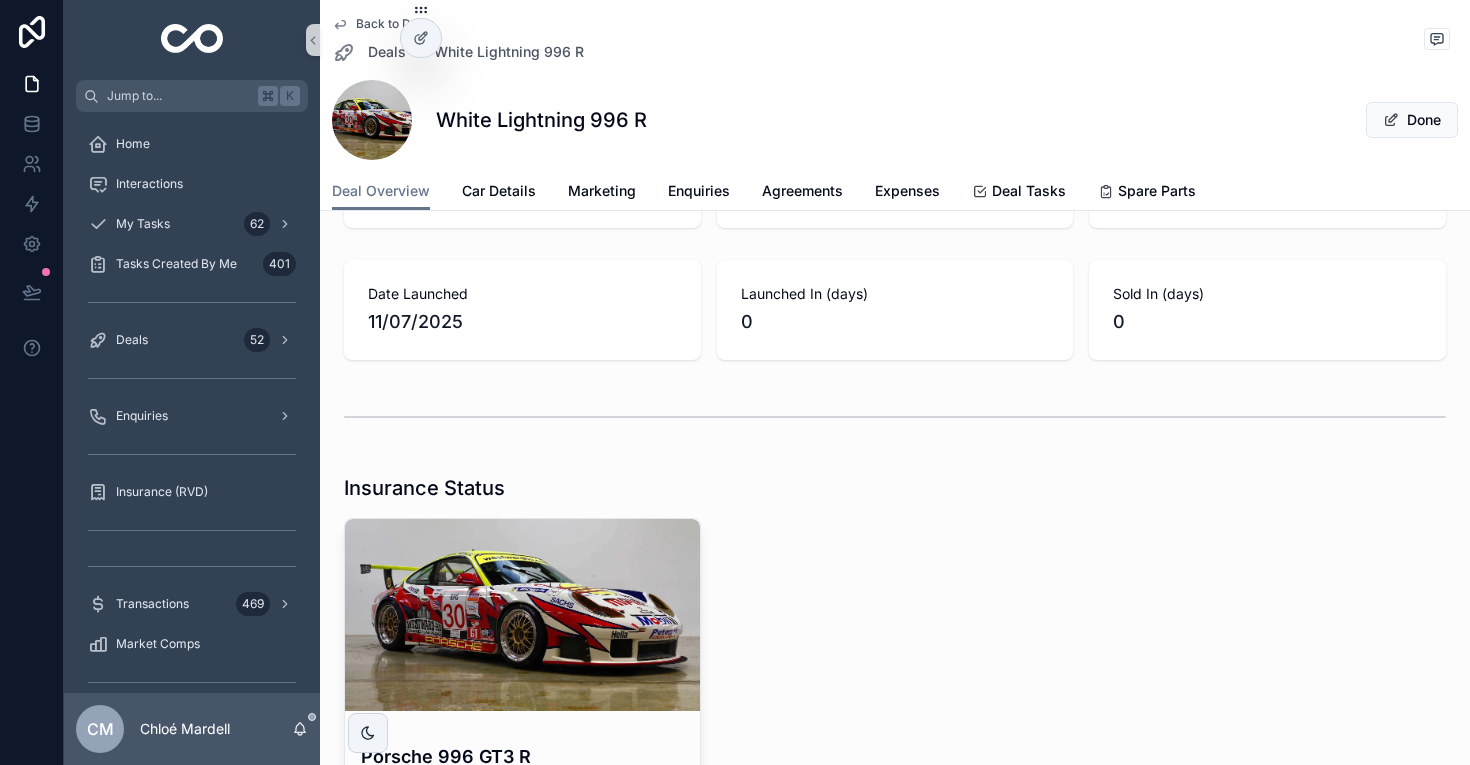 scroll, scrollTop: 3011, scrollLeft: 0, axis: vertical 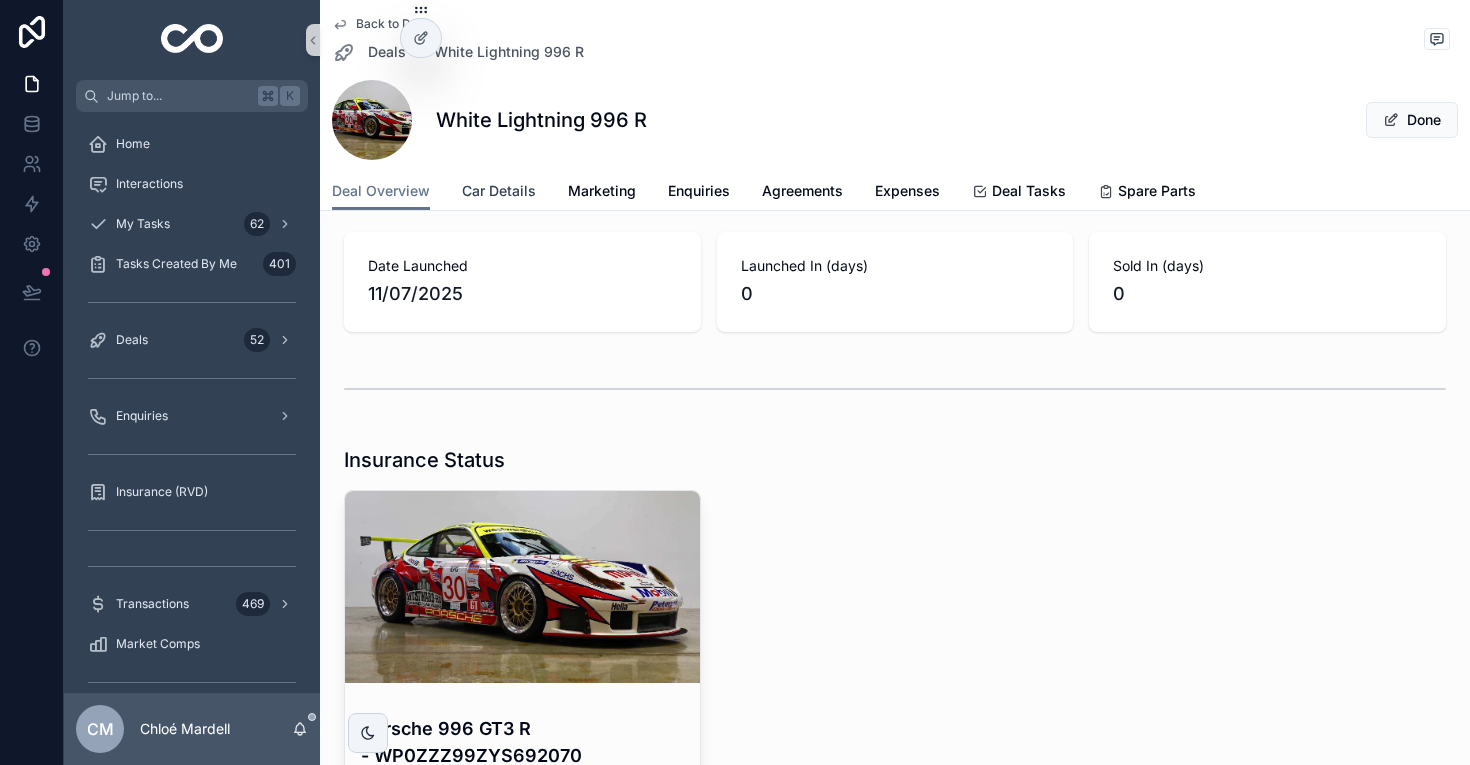 click on "Car Details" at bounding box center (499, 191) 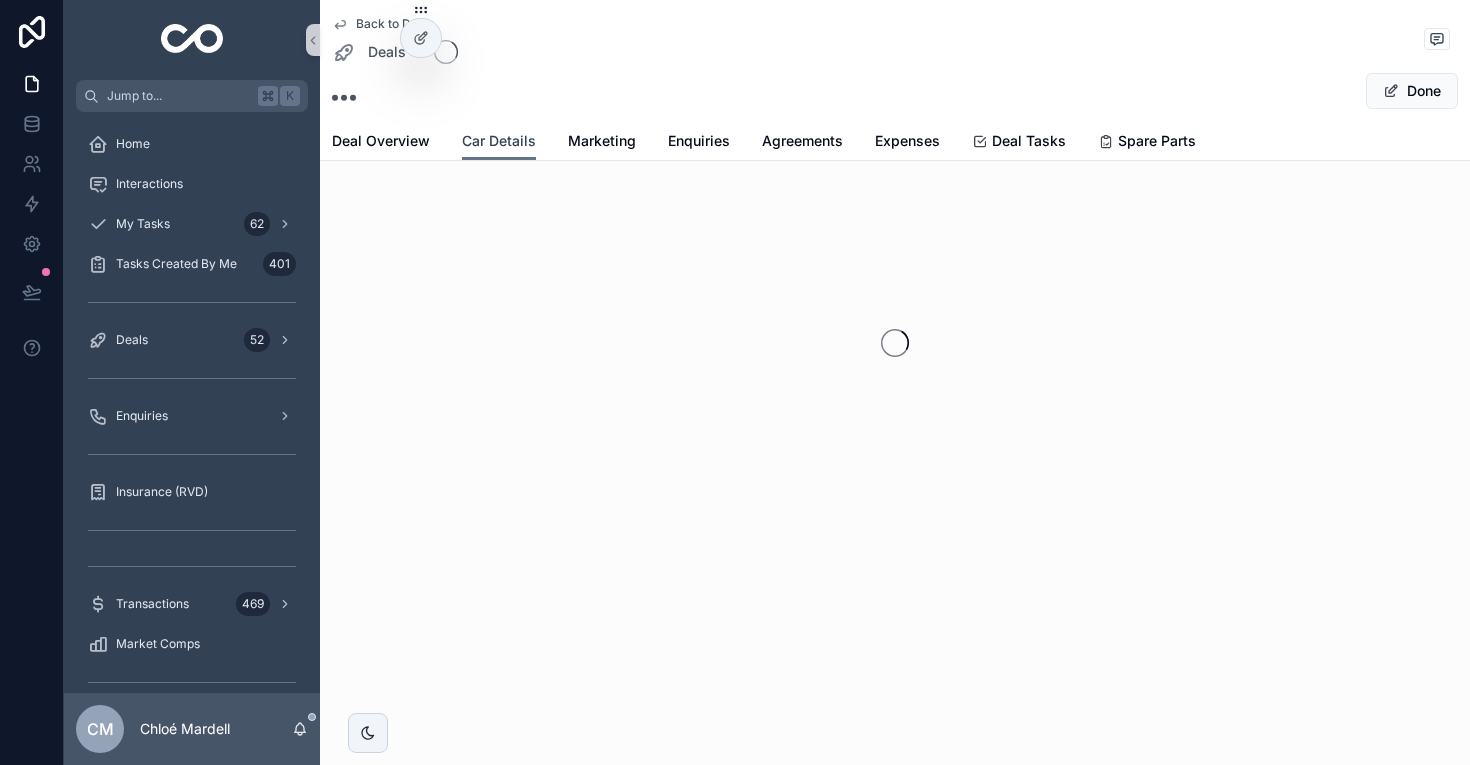 scroll, scrollTop: 0, scrollLeft: 0, axis: both 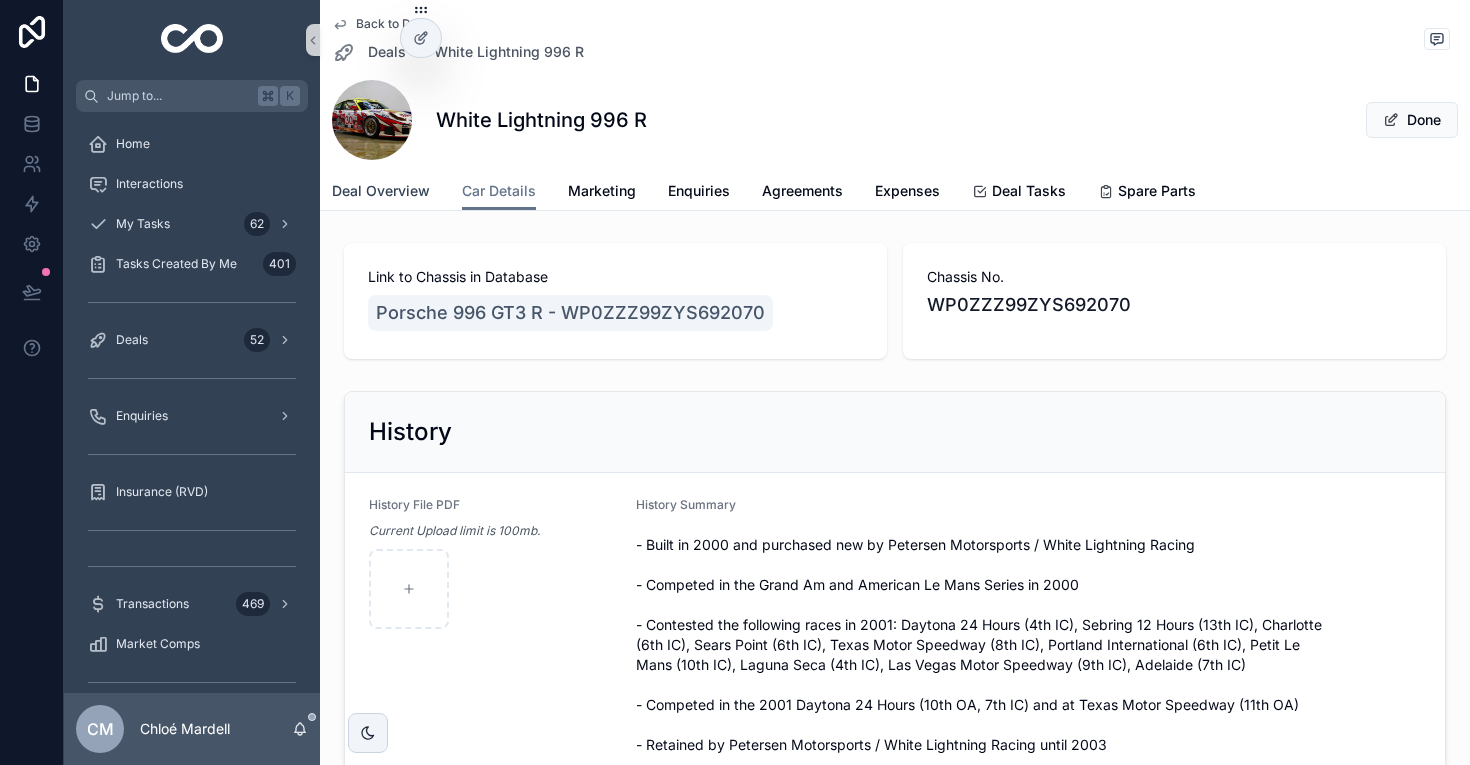 click on "Deal Overview" at bounding box center (381, 193) 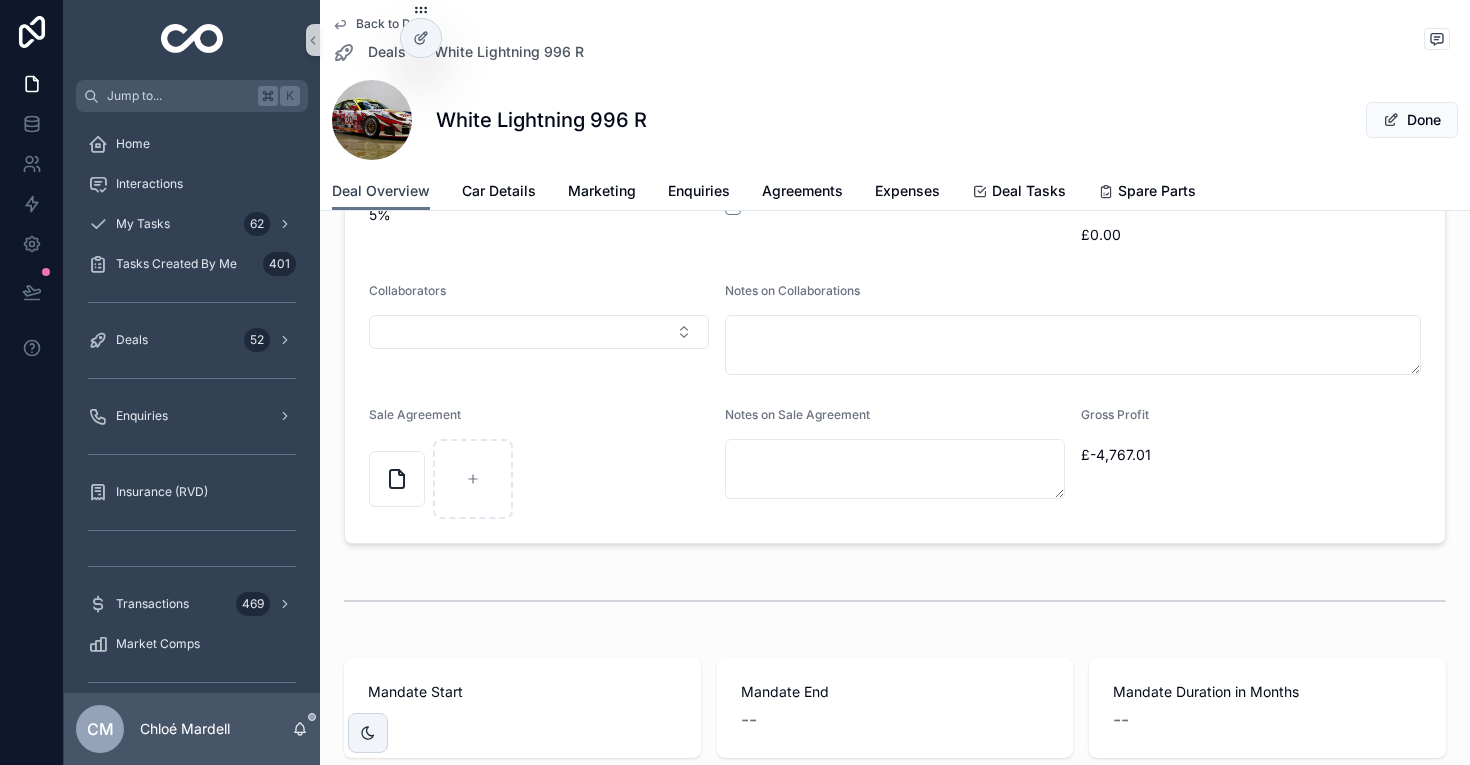 scroll, scrollTop: 2465, scrollLeft: 0, axis: vertical 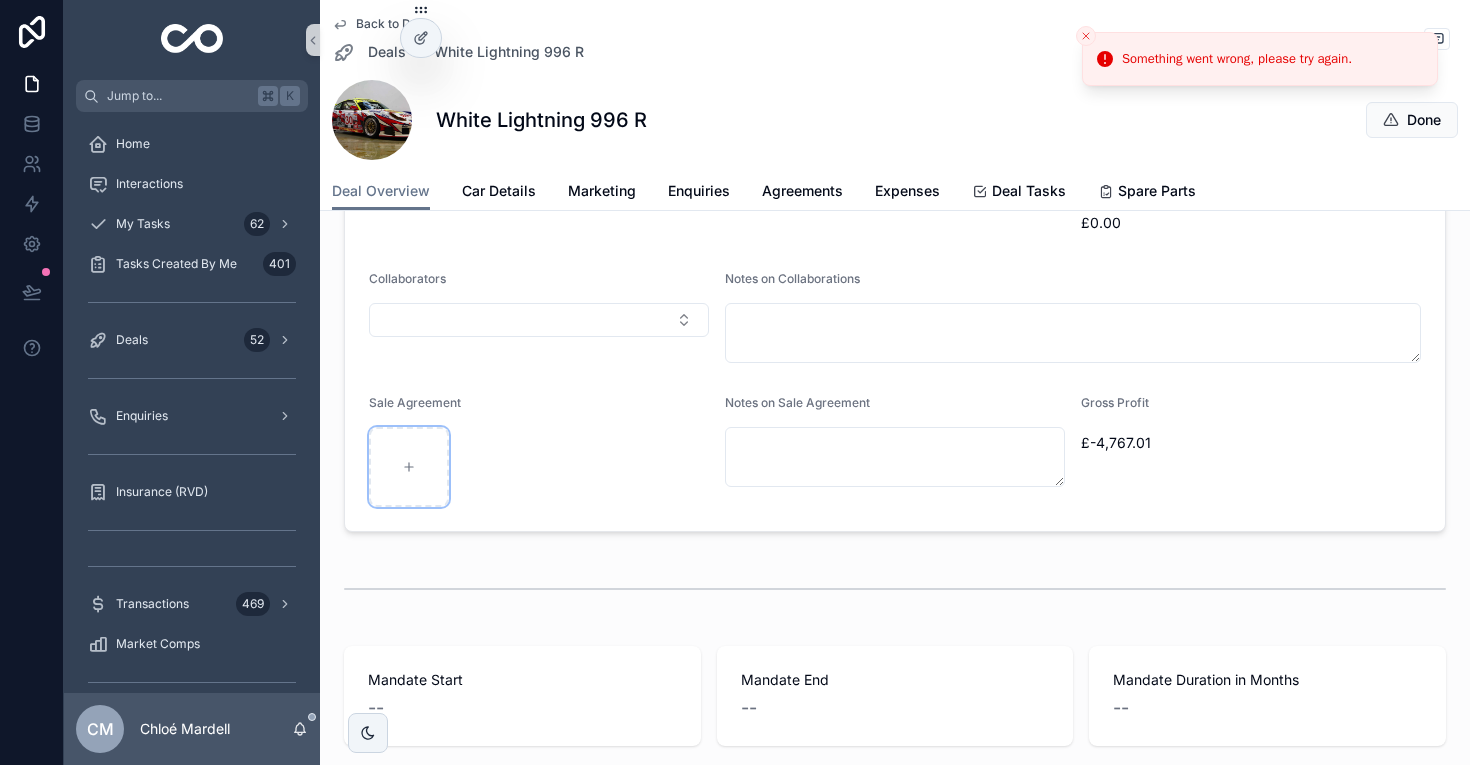 click at bounding box center (409, 467) 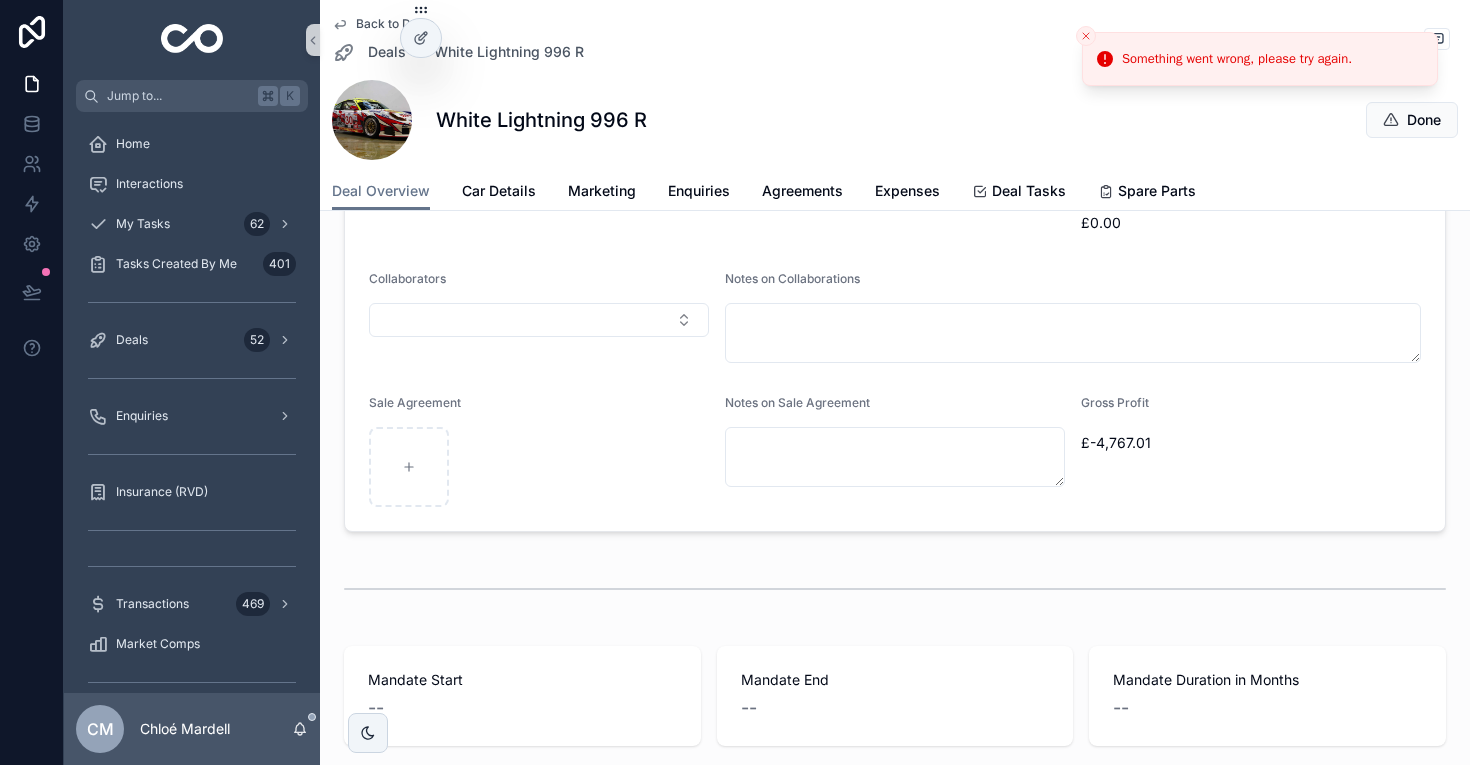 click on "Sale Agreement" at bounding box center [539, 407] 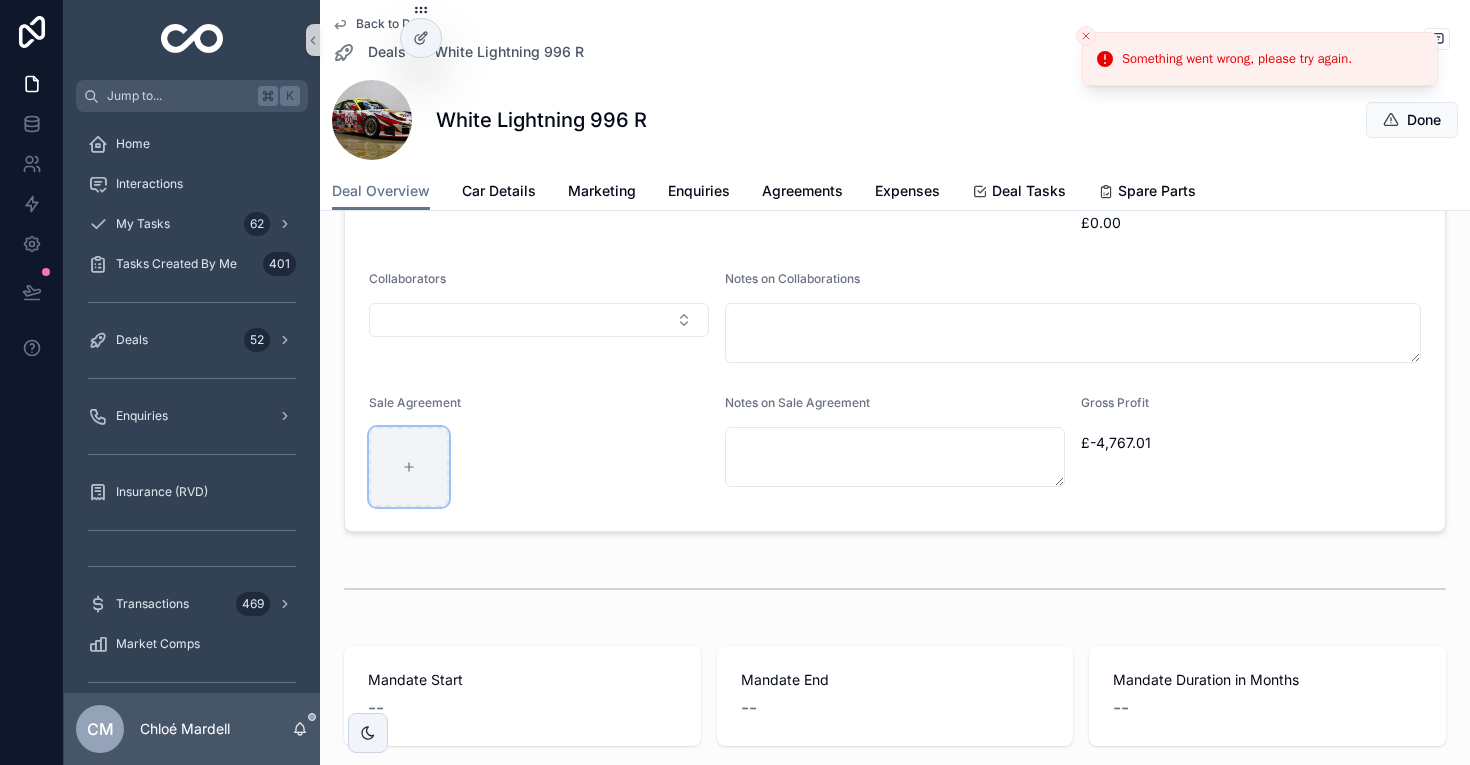 click at bounding box center [409, 467] 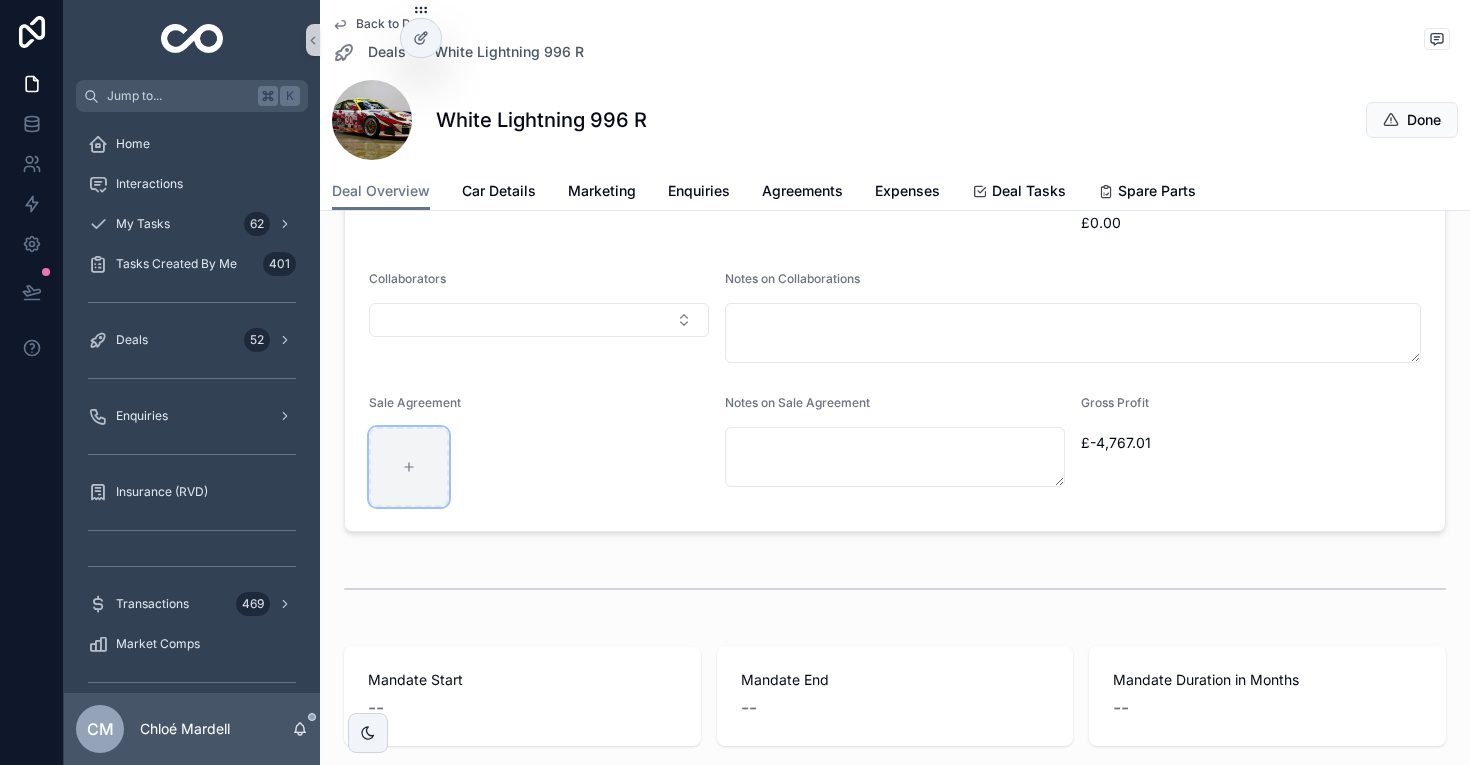 type on "**********" 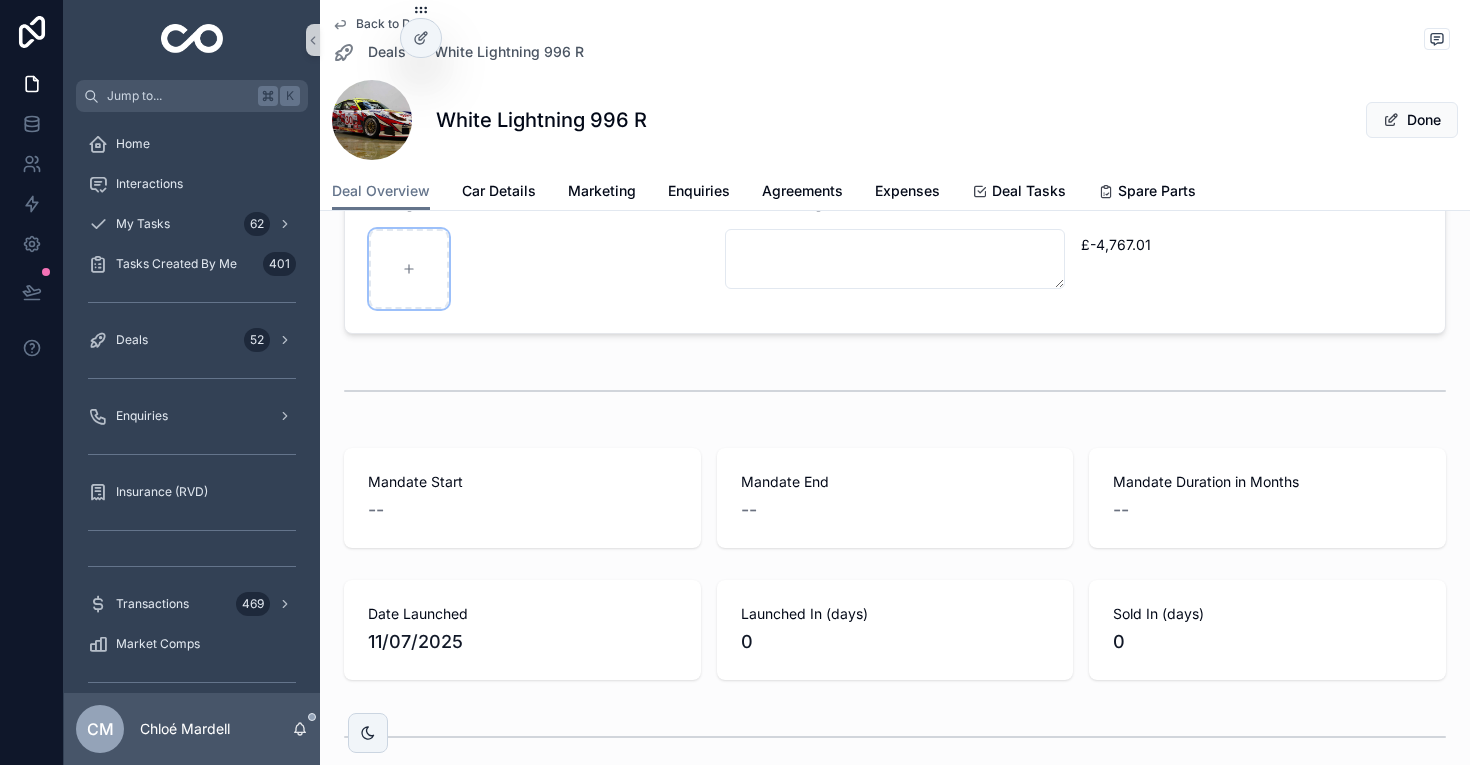 scroll, scrollTop: 2697, scrollLeft: 0, axis: vertical 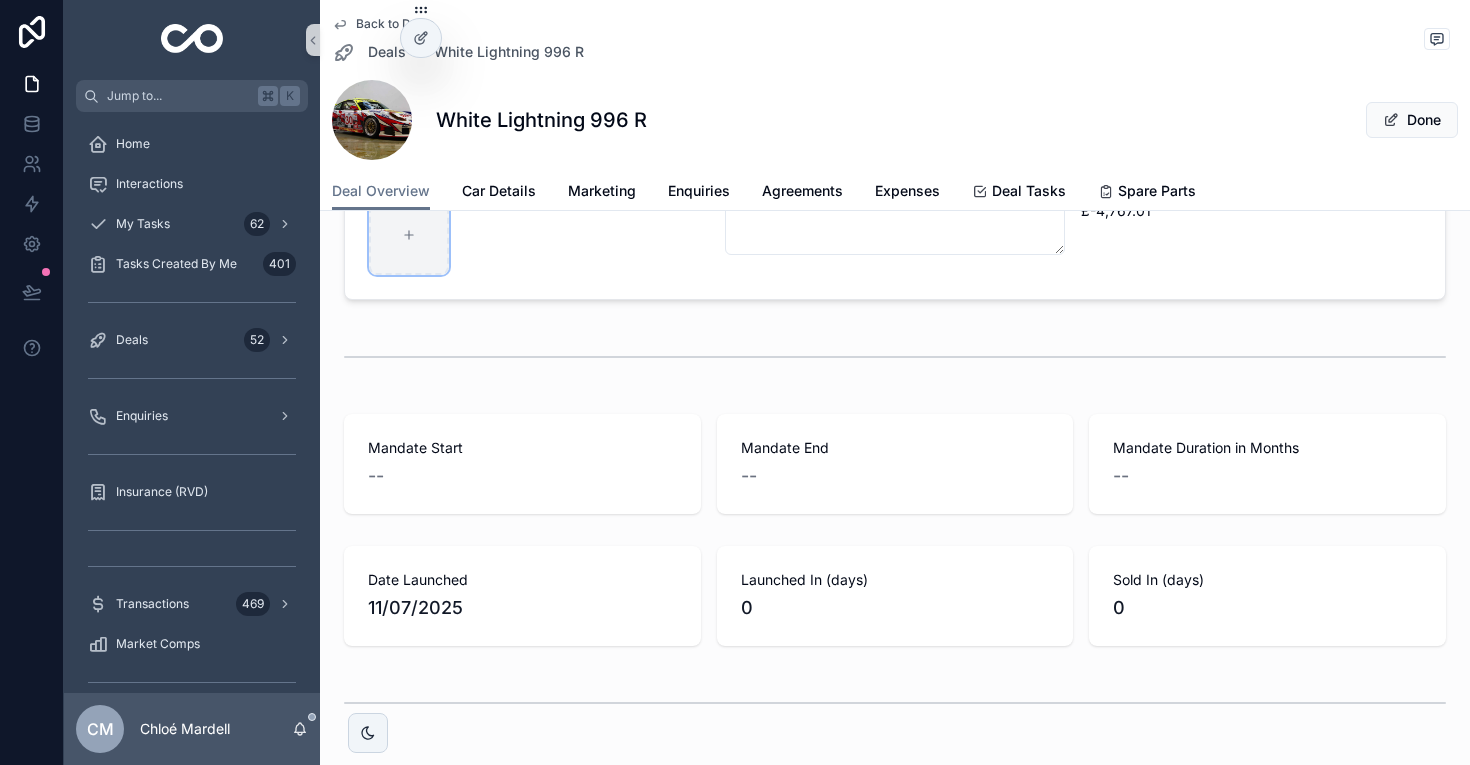 click at bounding box center [409, 235] 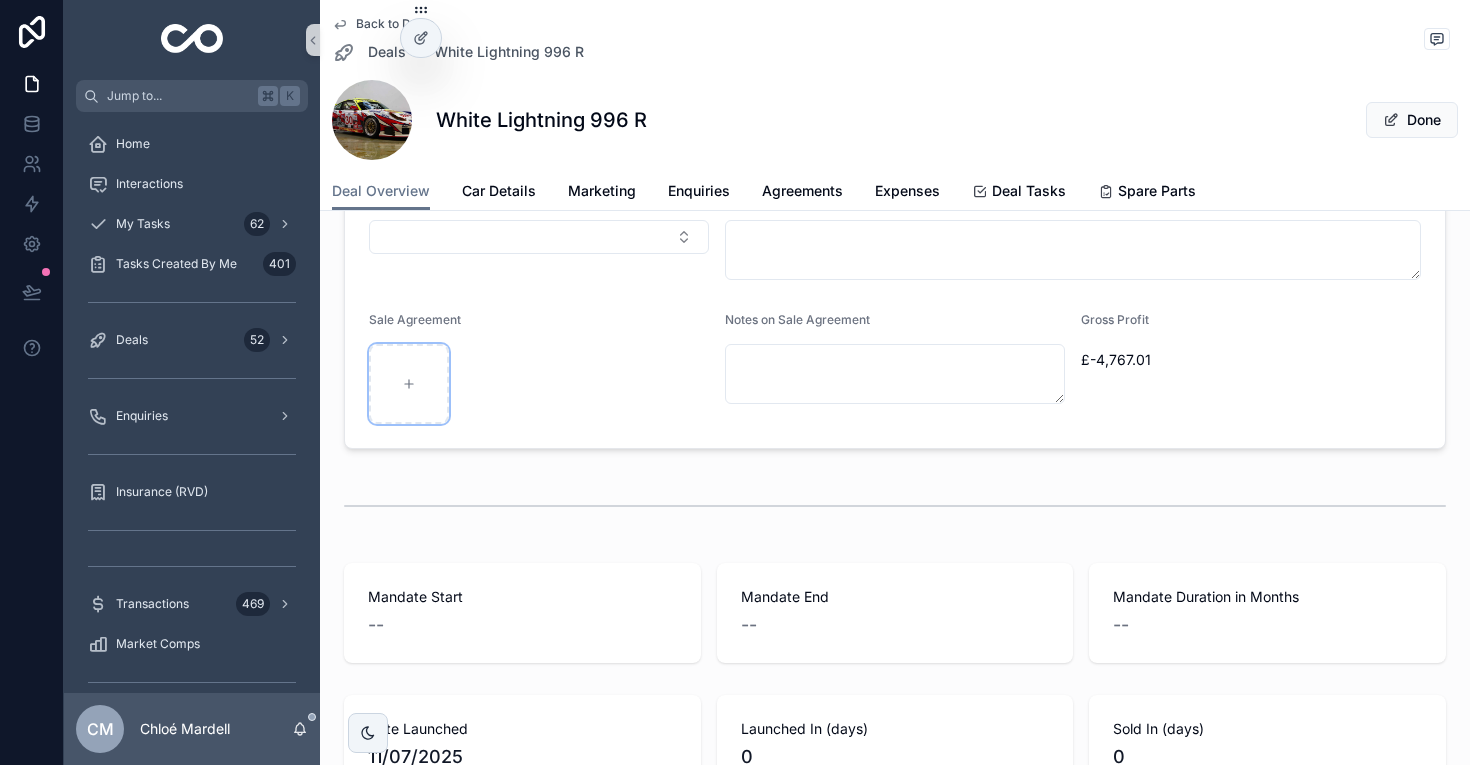 scroll, scrollTop: 2544, scrollLeft: 0, axis: vertical 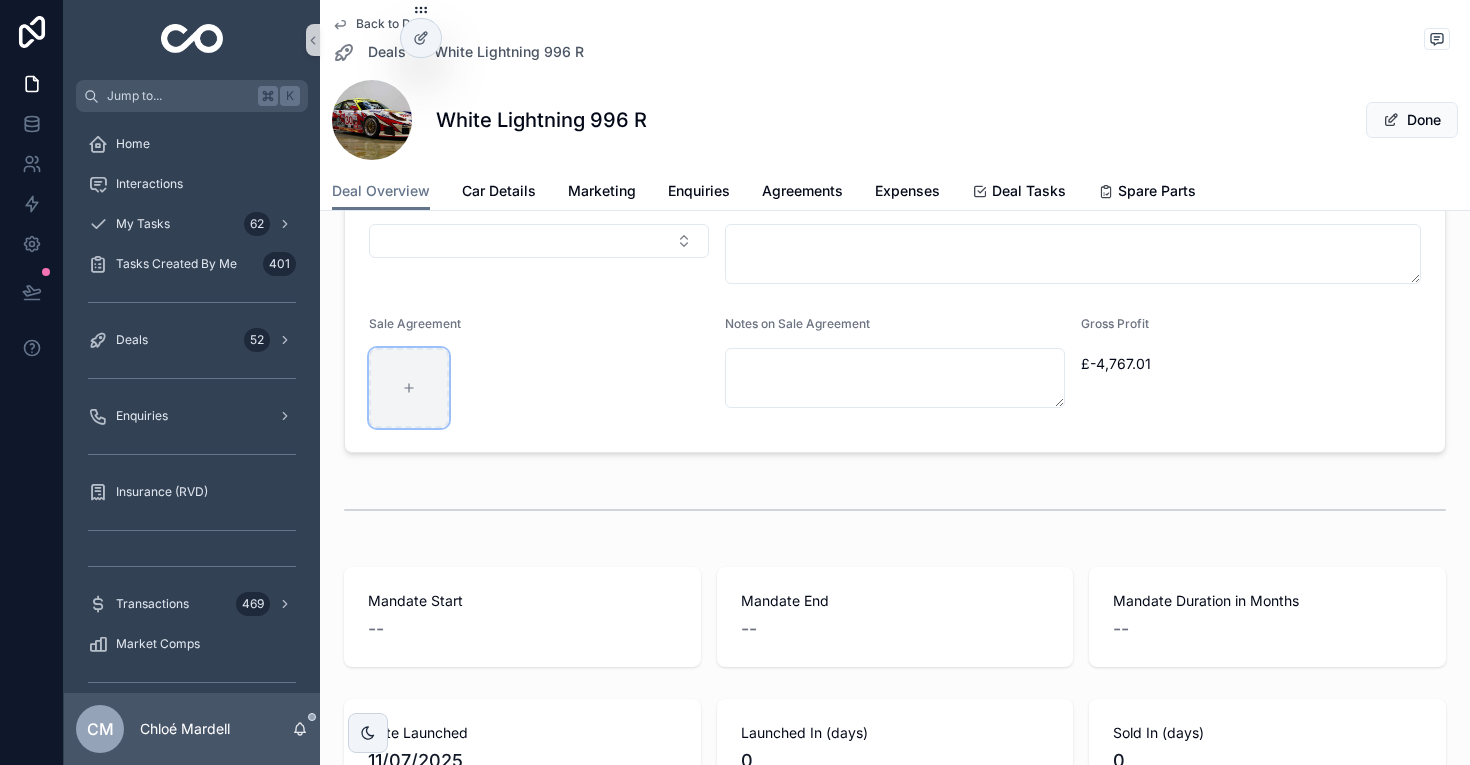 click at bounding box center (409, 388) 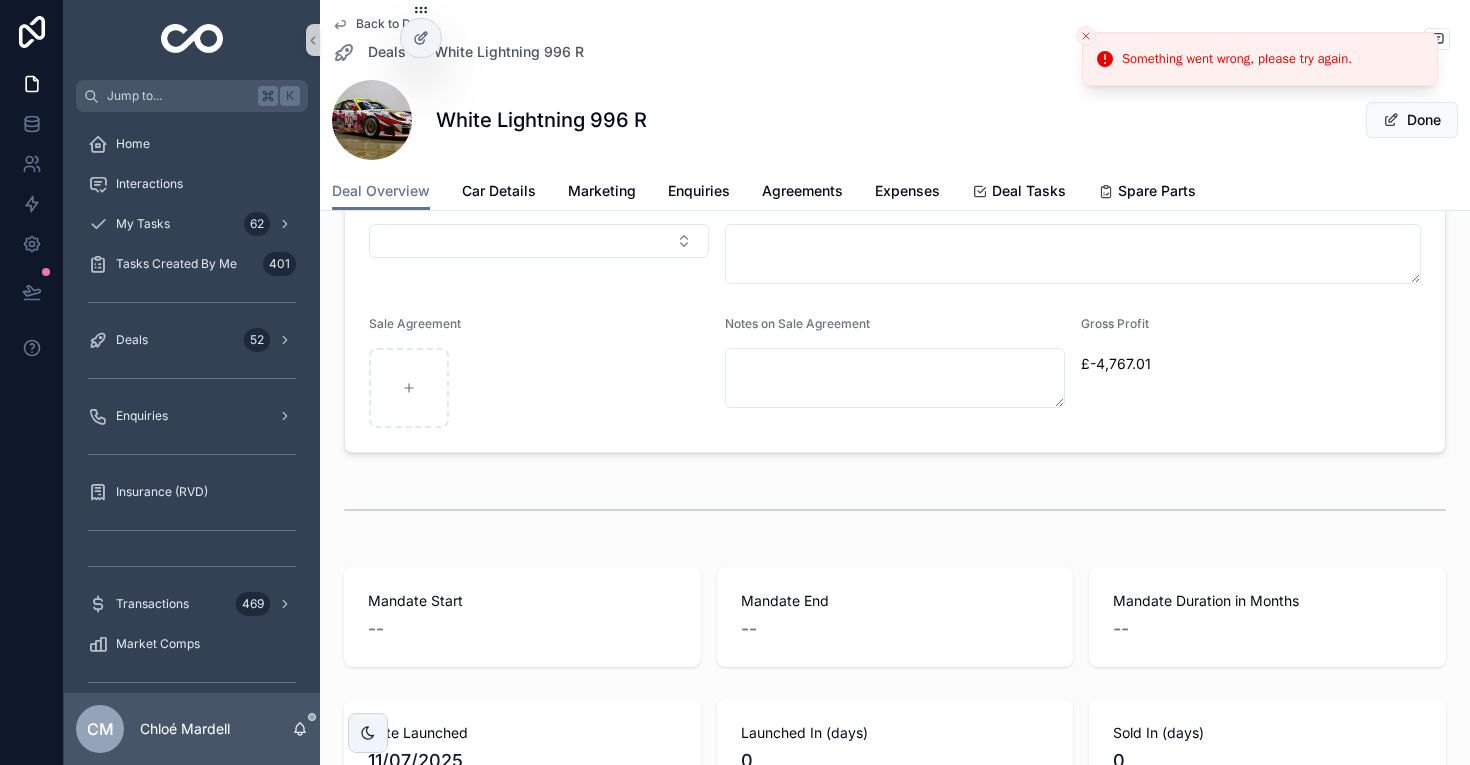 click on "White Lightning 996 R Done" at bounding box center (895, 120) 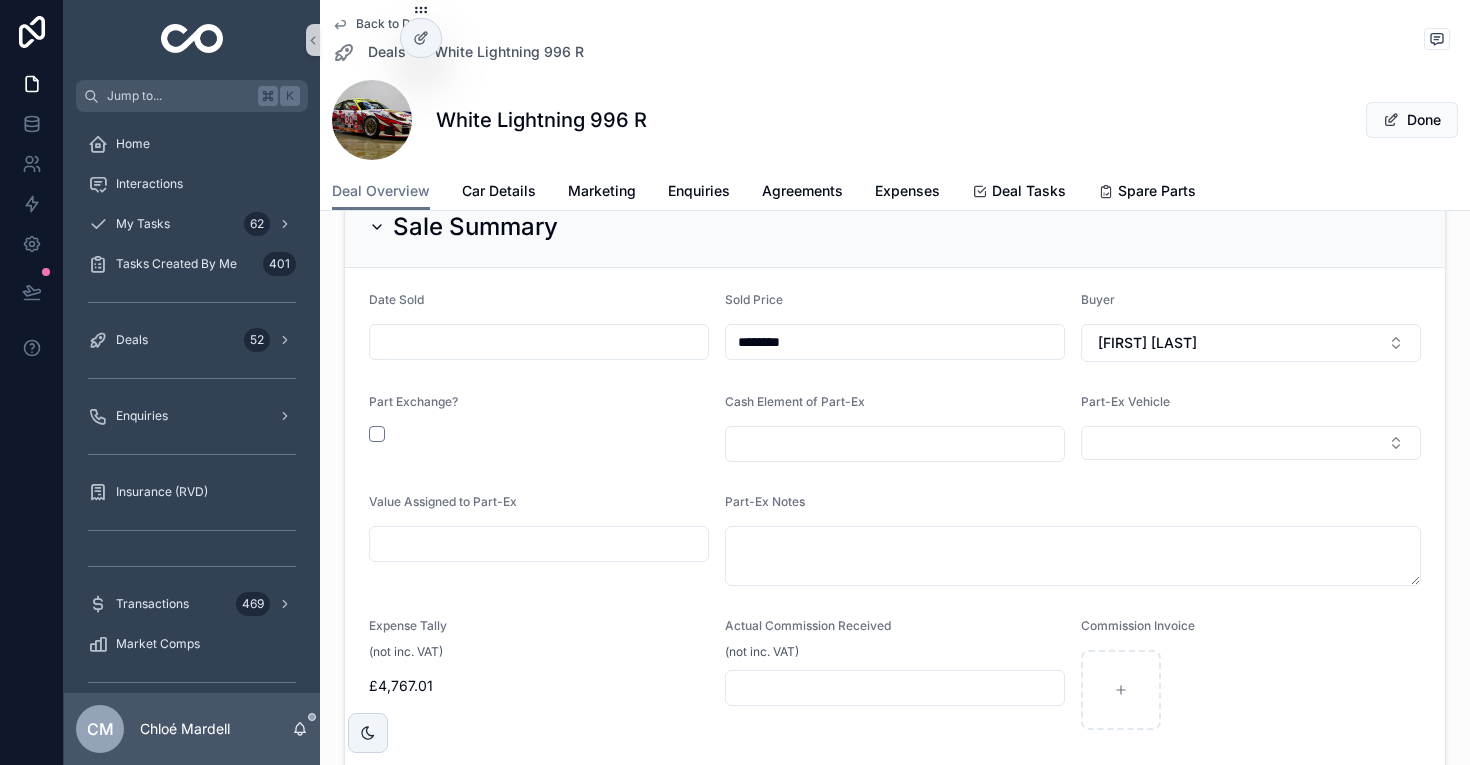 scroll, scrollTop: 1610, scrollLeft: 0, axis: vertical 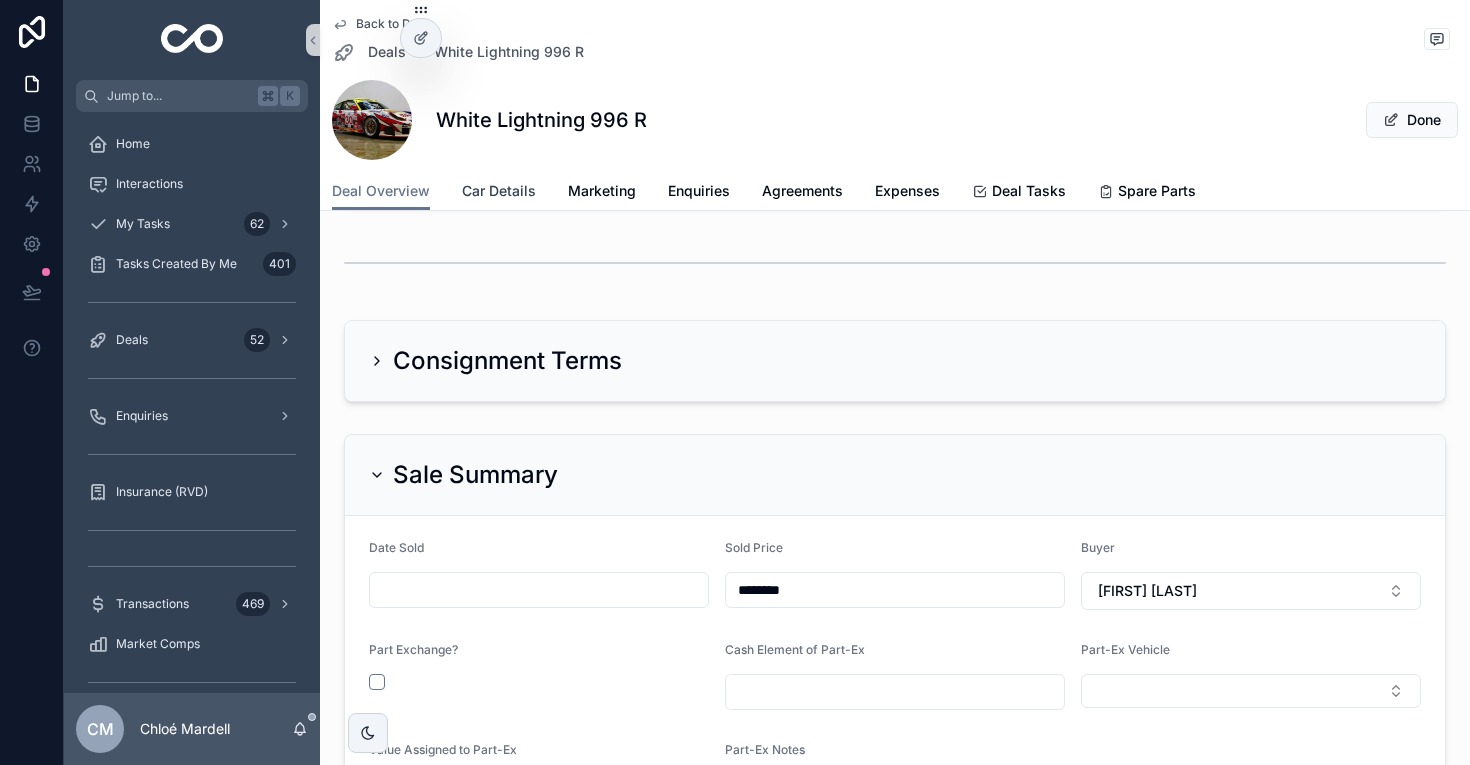 click on "Car Details" at bounding box center (499, 191) 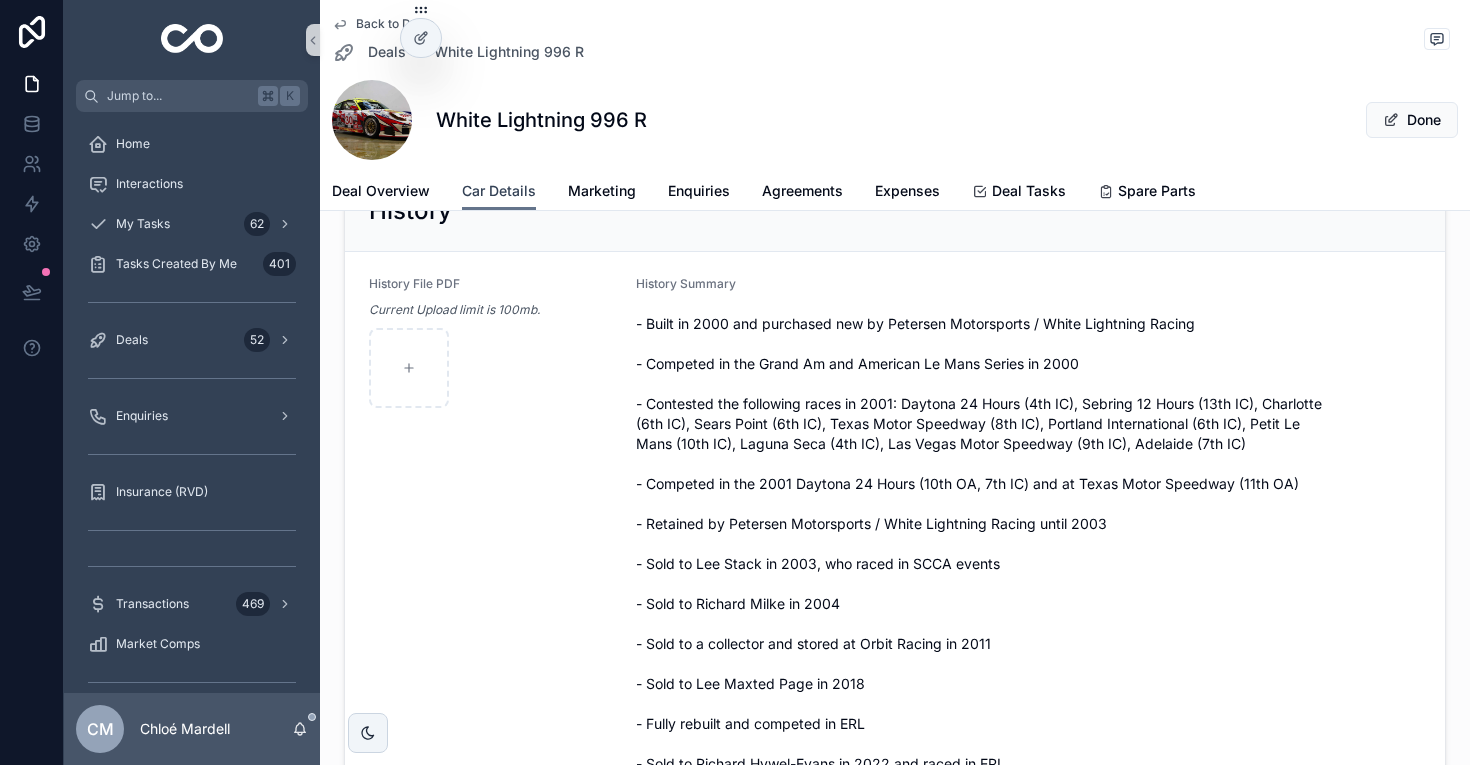 scroll, scrollTop: 0, scrollLeft: 0, axis: both 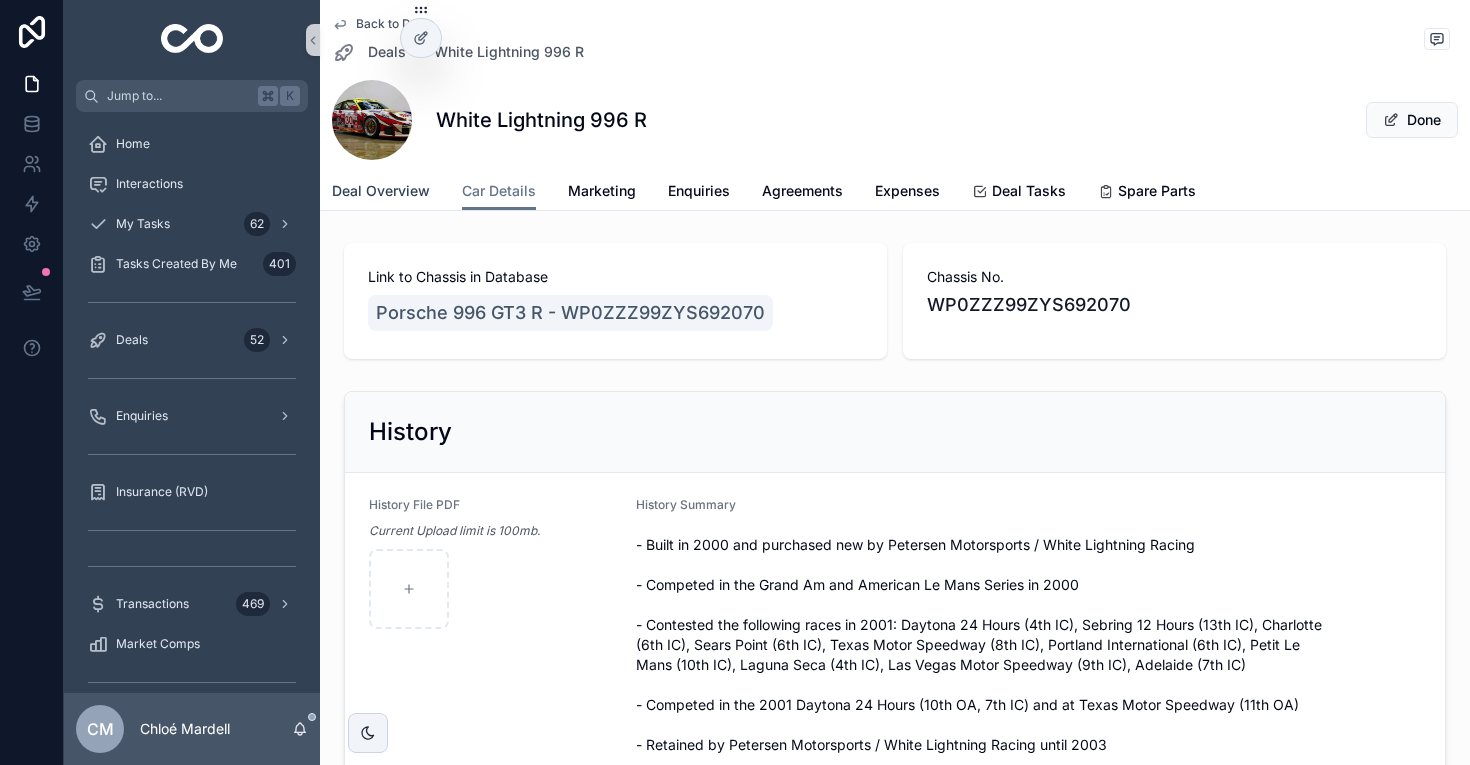 click on "Deal Overview" at bounding box center [381, 191] 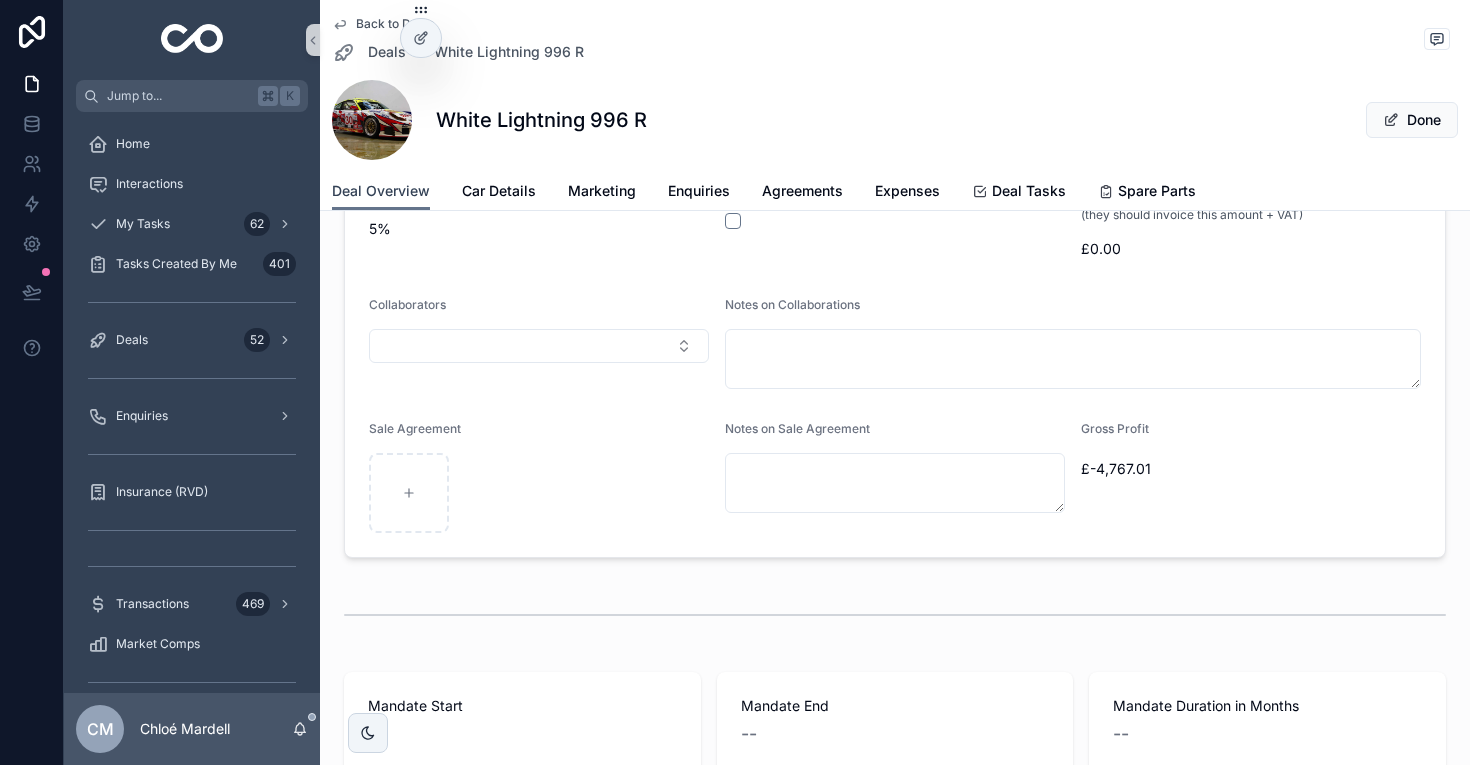 scroll, scrollTop: 2582, scrollLeft: 0, axis: vertical 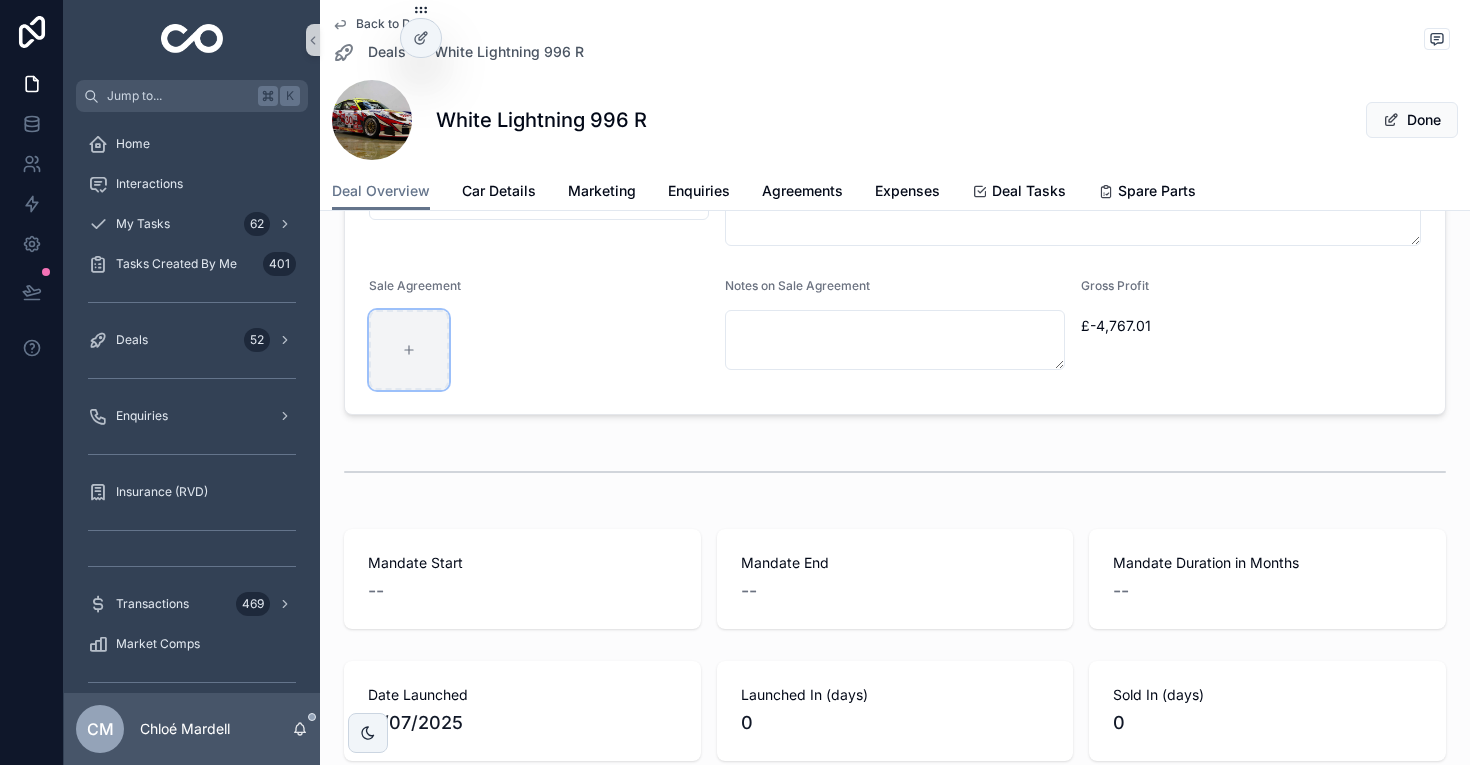 click at bounding box center [409, 350] 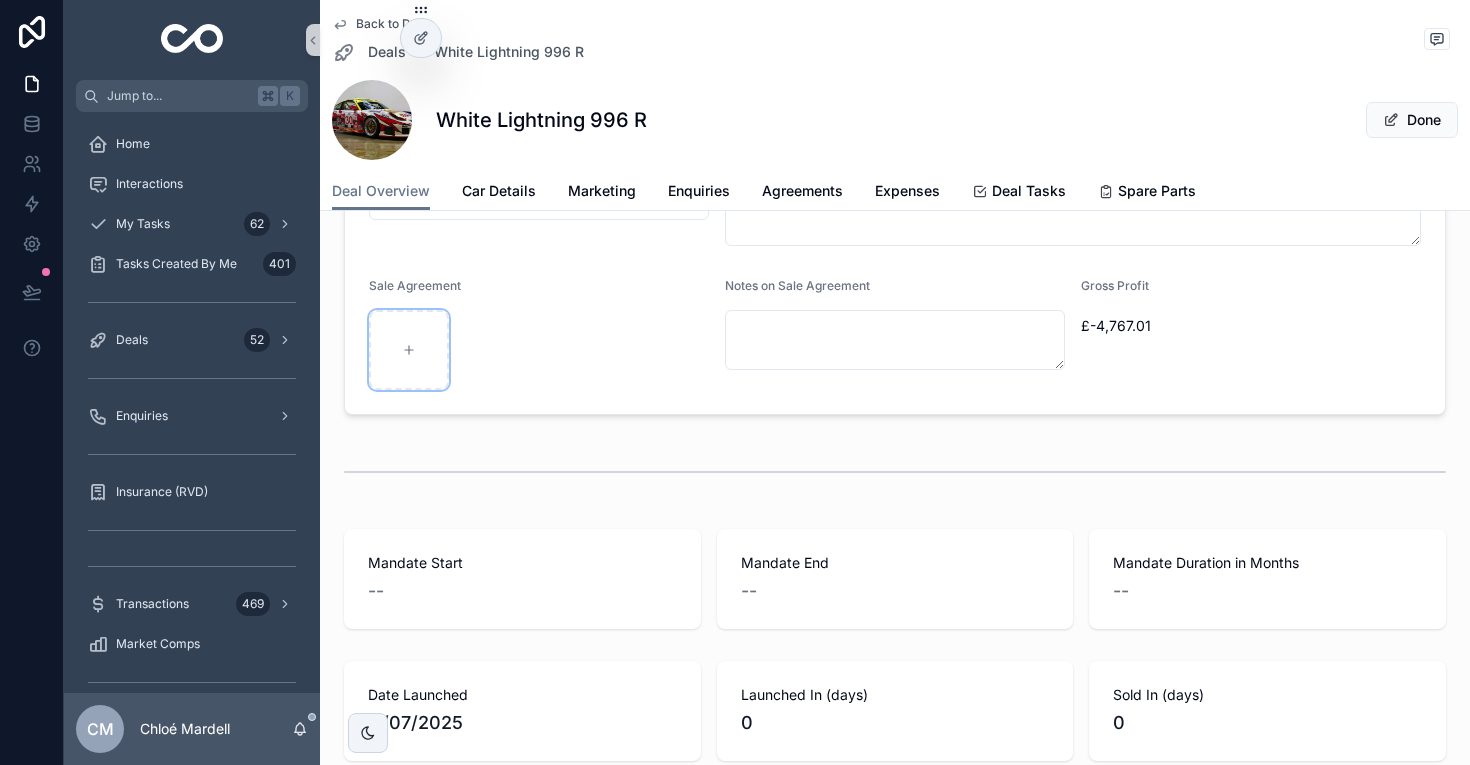 type on "**********" 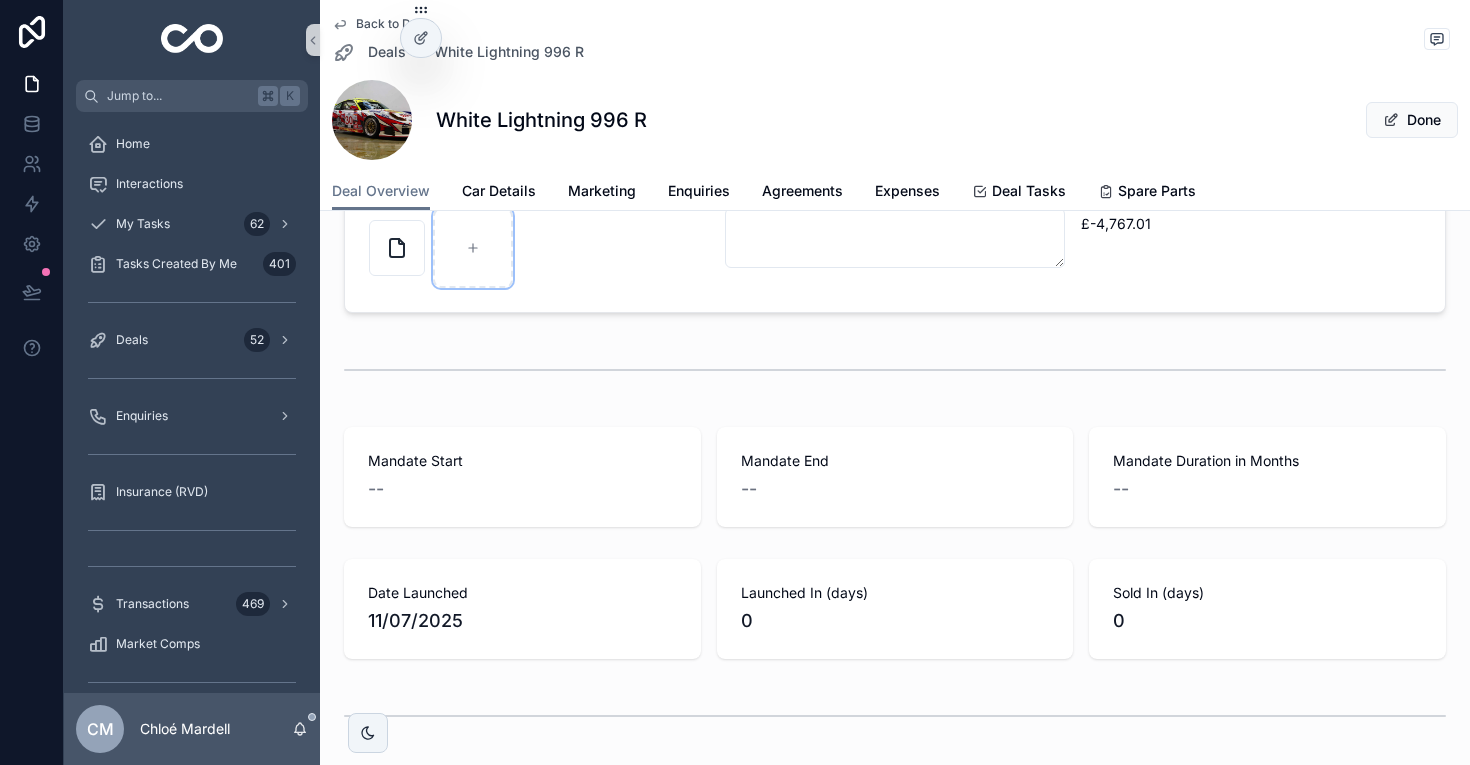 scroll, scrollTop: 2686, scrollLeft: 0, axis: vertical 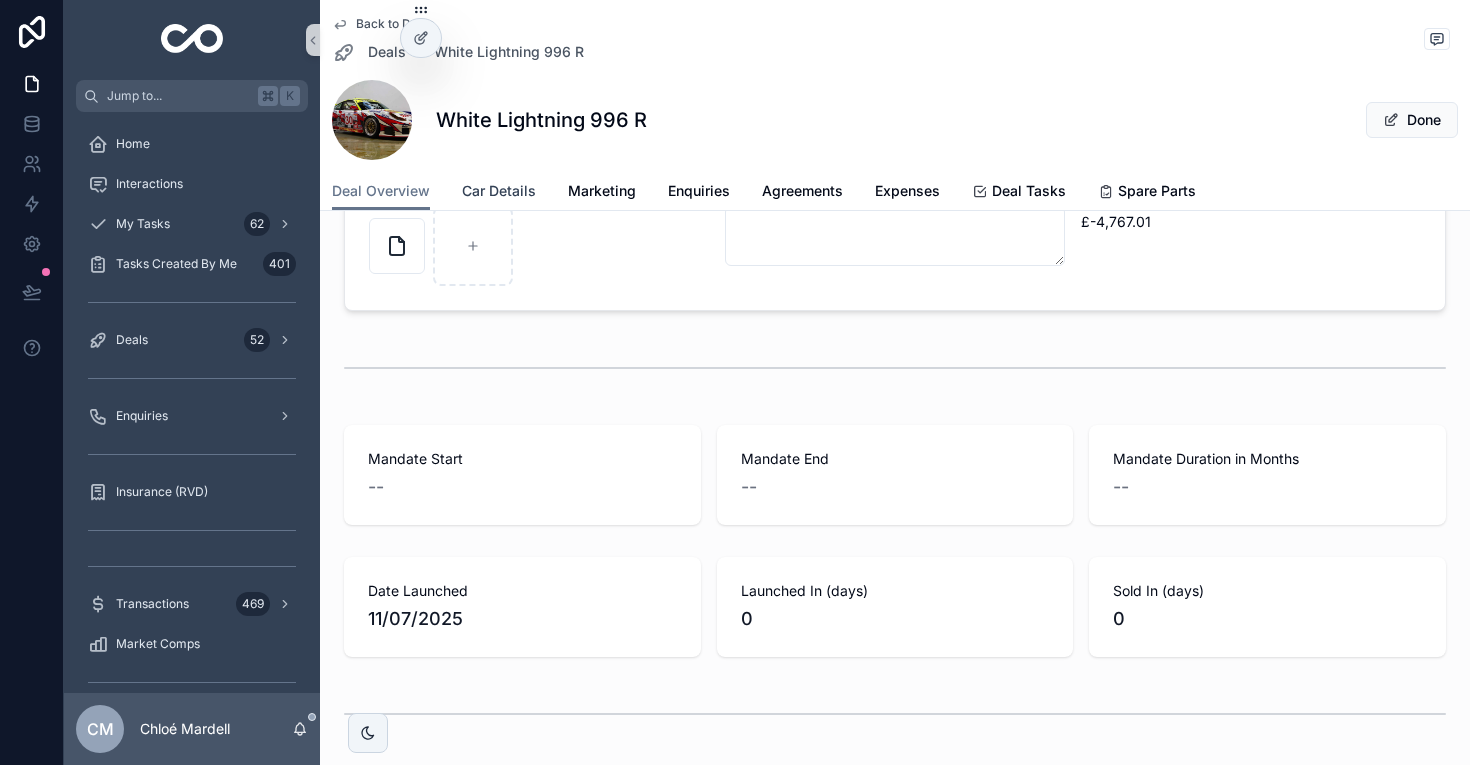 click on "Car Details" at bounding box center (499, 191) 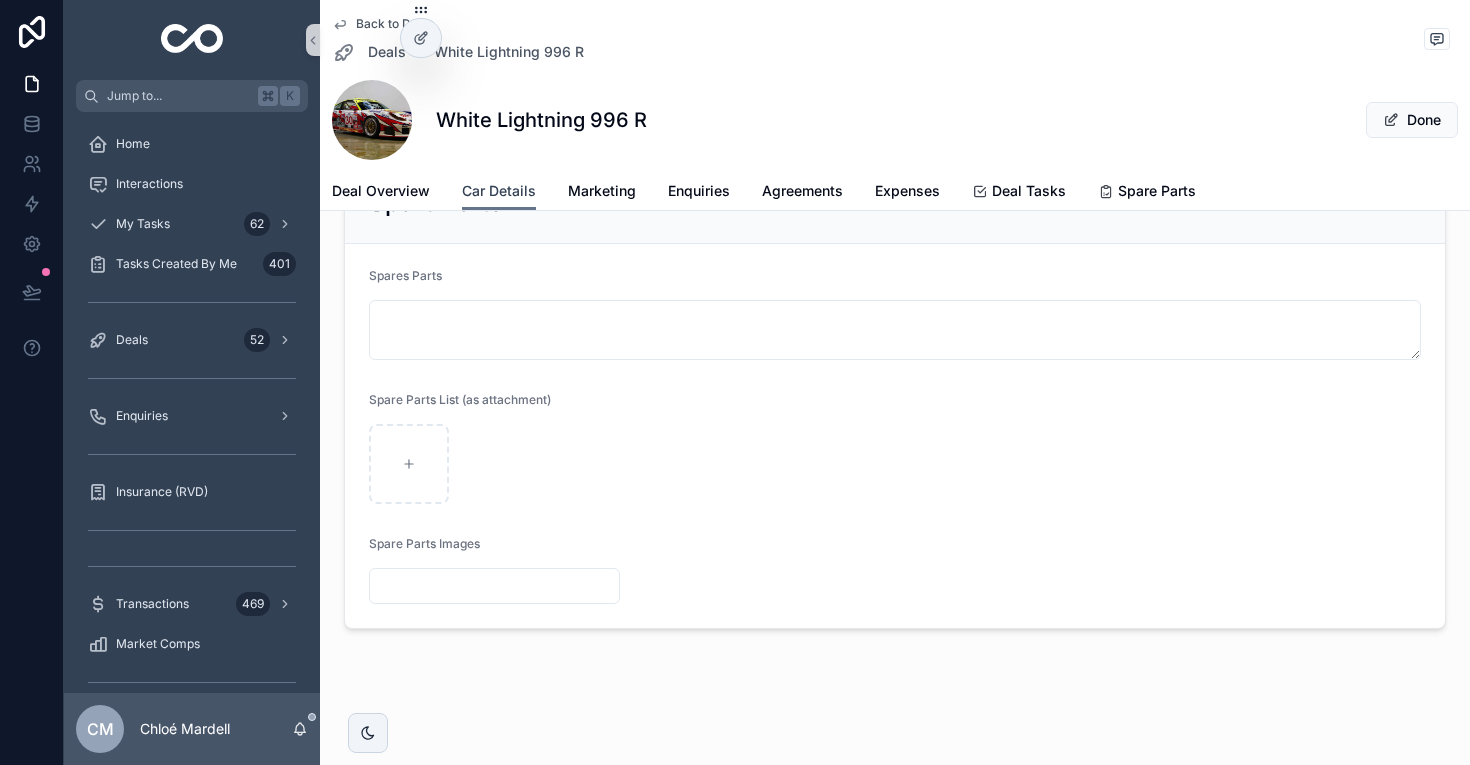 scroll, scrollTop: 0, scrollLeft: 0, axis: both 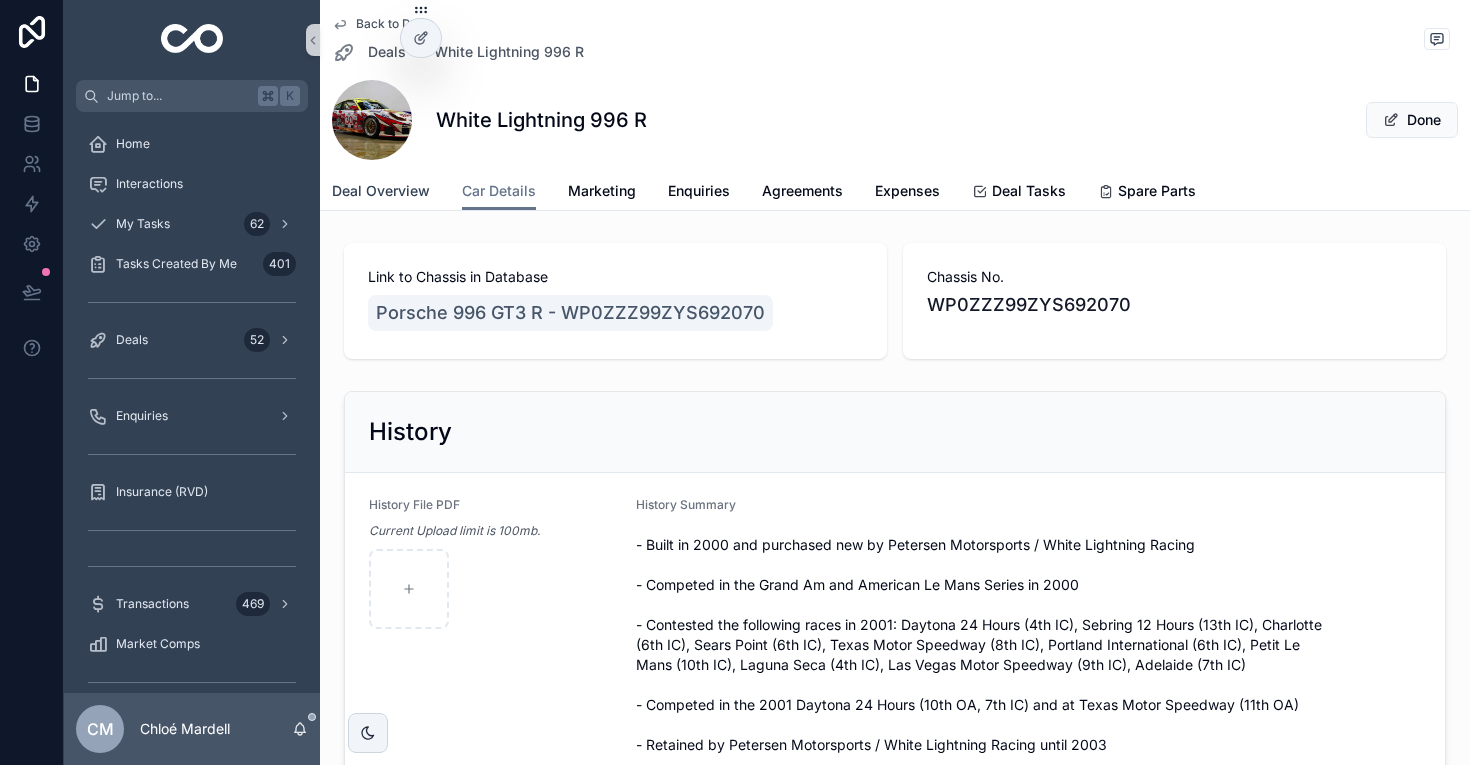 click on "Deal Overview" at bounding box center (381, 191) 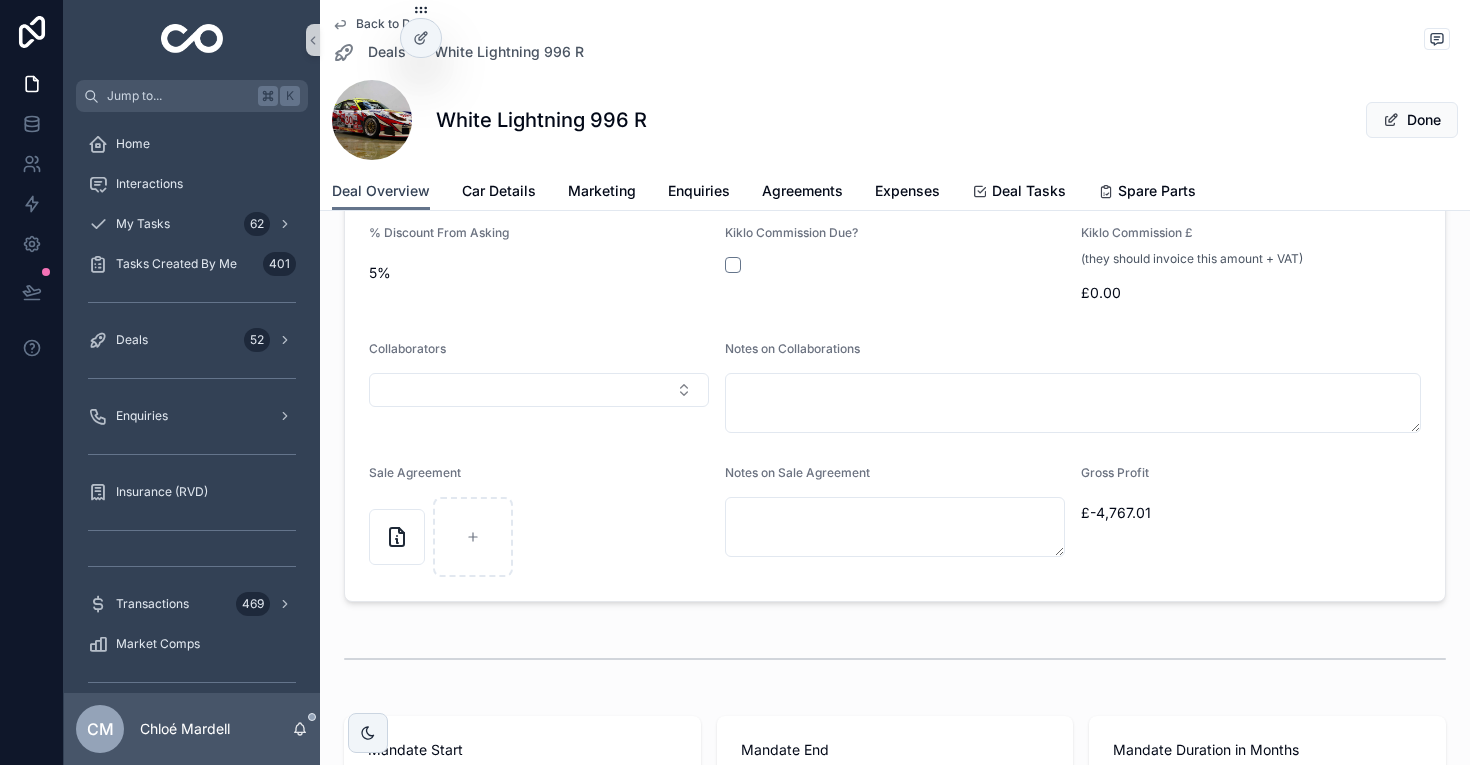scroll, scrollTop: 2423, scrollLeft: 0, axis: vertical 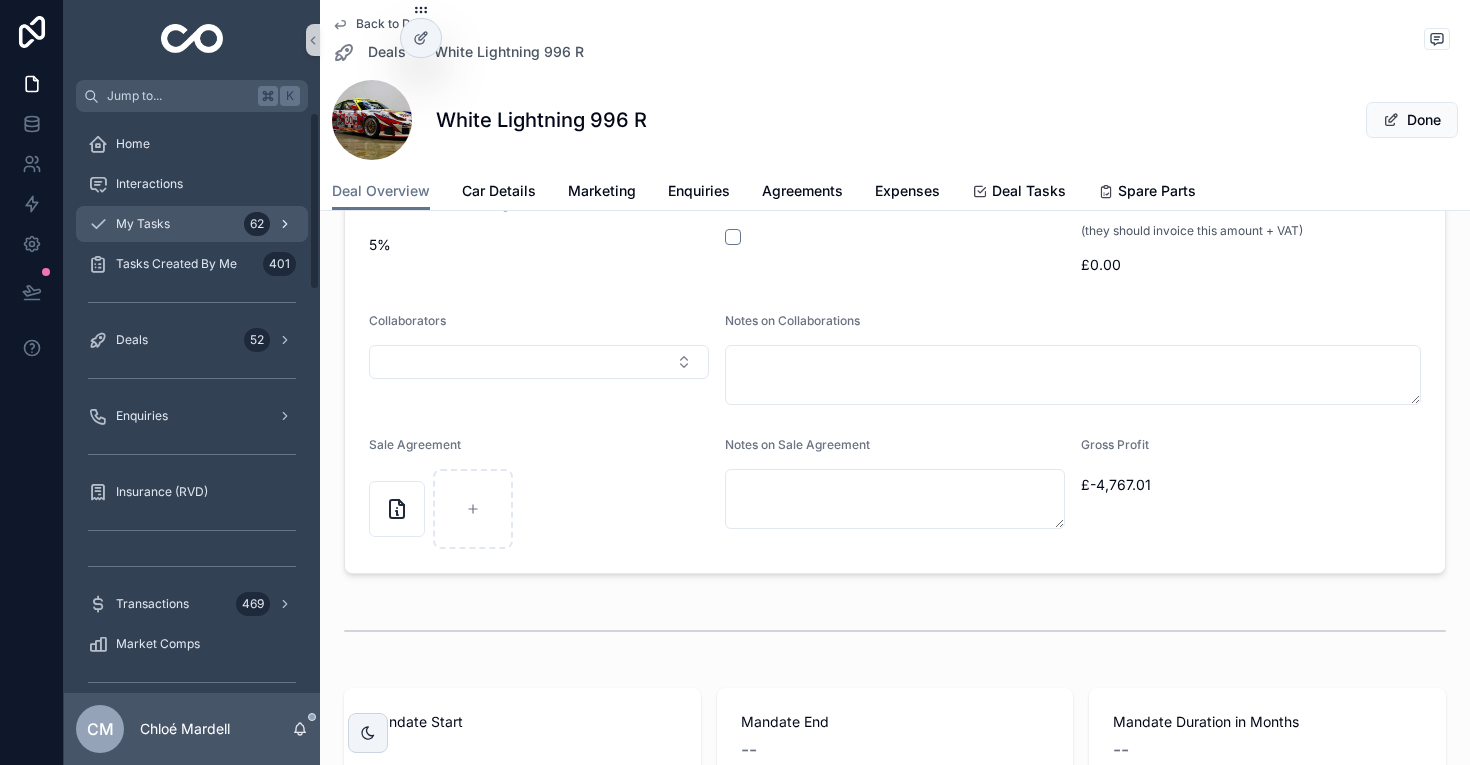 click on "My Tasks 62" at bounding box center [192, 224] 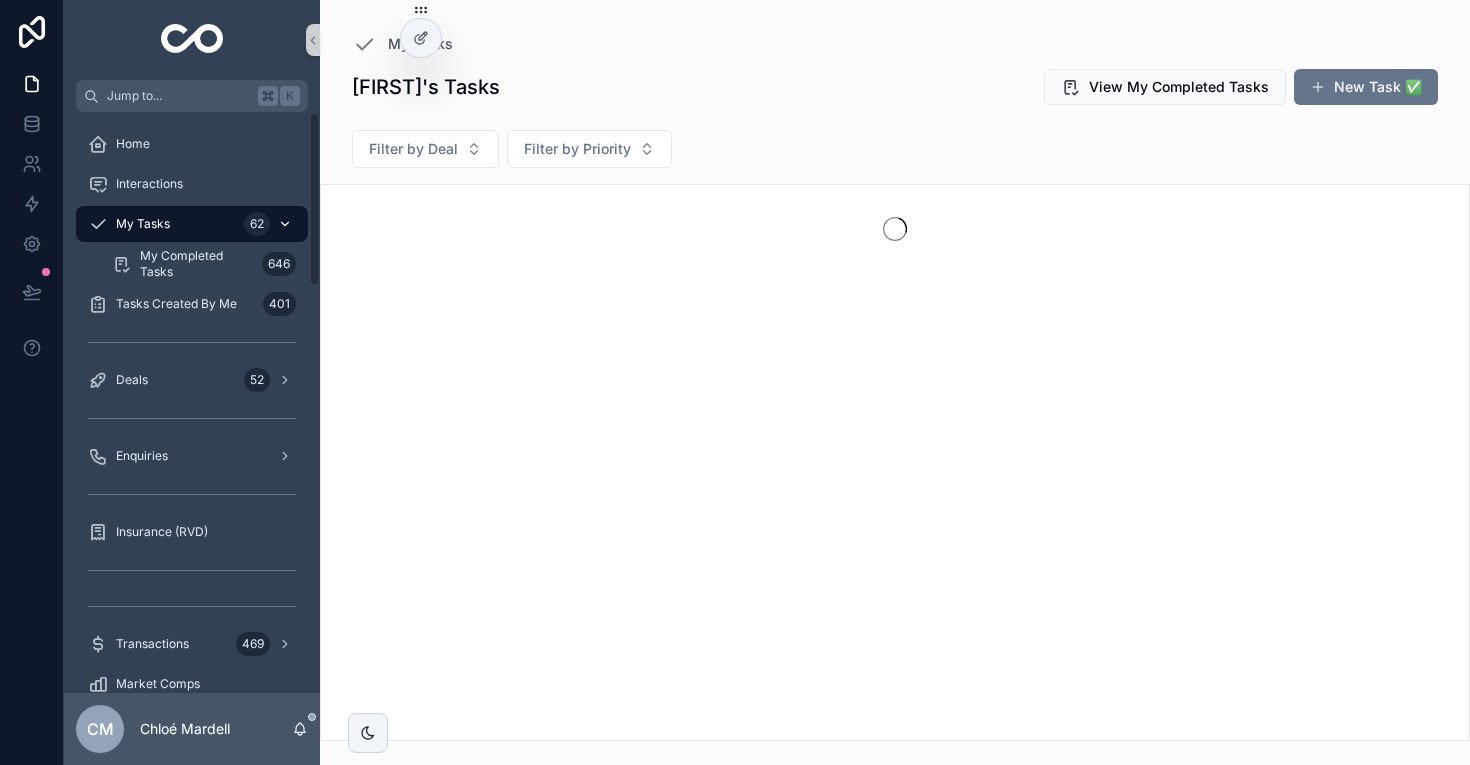 scroll, scrollTop: 0, scrollLeft: 0, axis: both 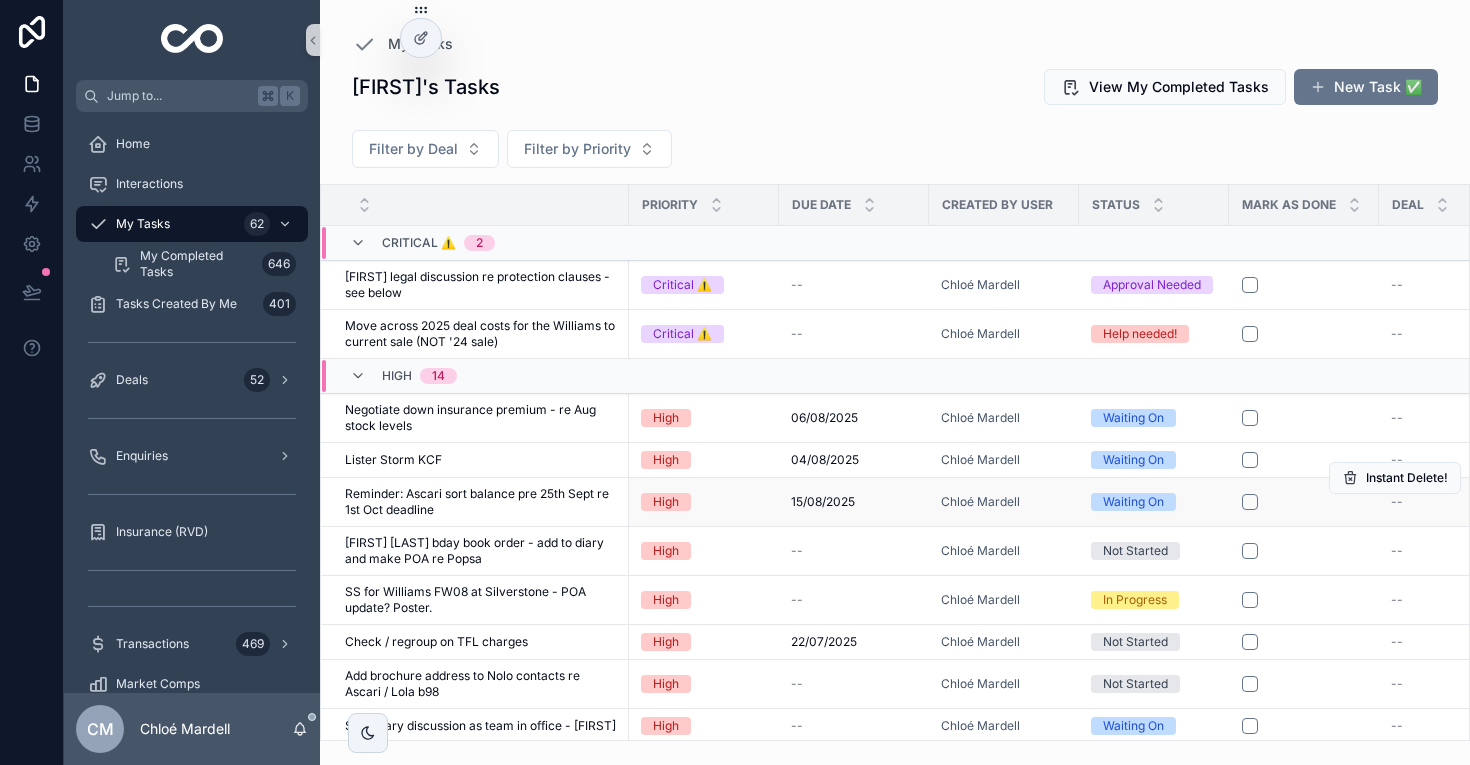 click on "Reminder: Ascari sort balance pre 25th Sept re 1st Oct deadline" at bounding box center [481, 502] 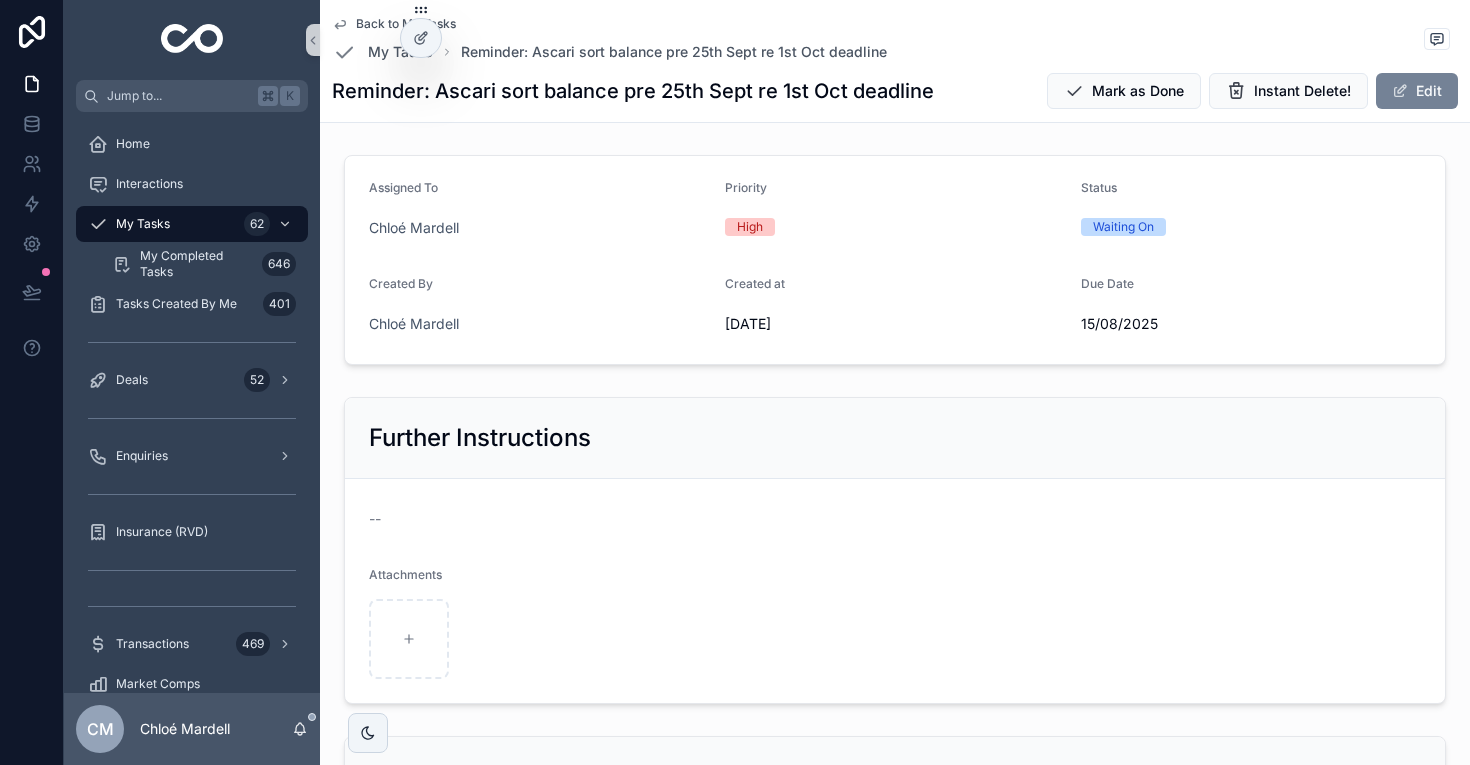 click on "Edit" at bounding box center (1417, 91) 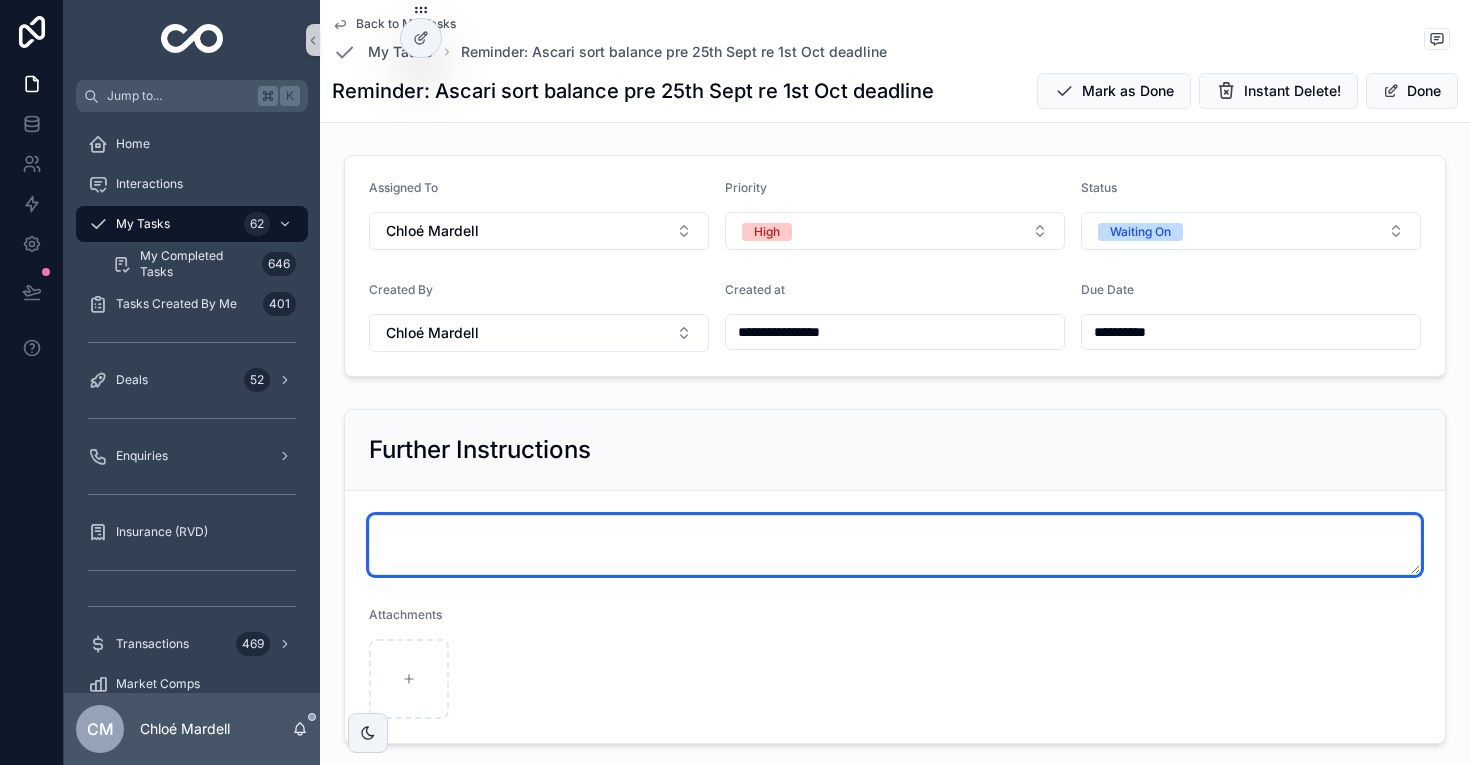 click at bounding box center [895, 545] 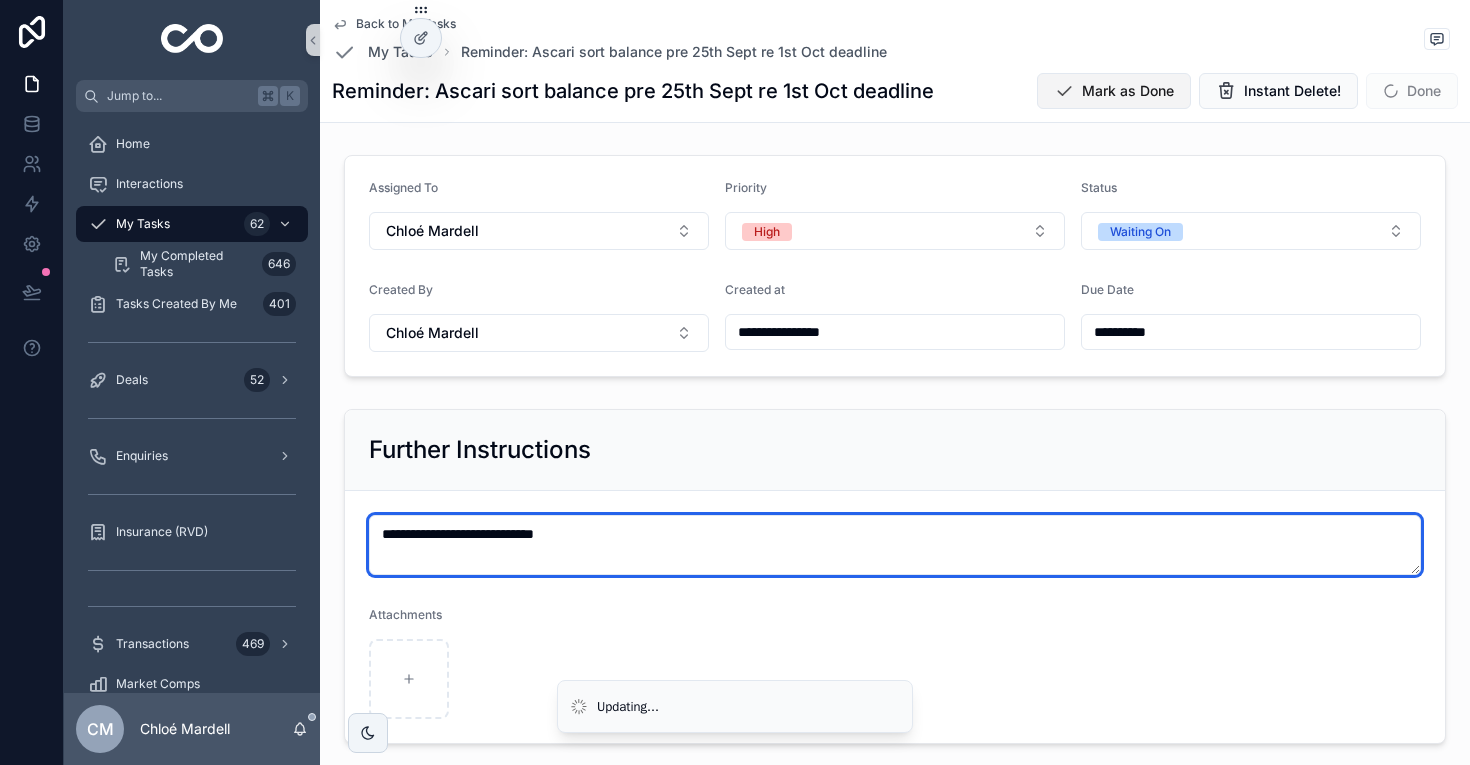 type on "**********" 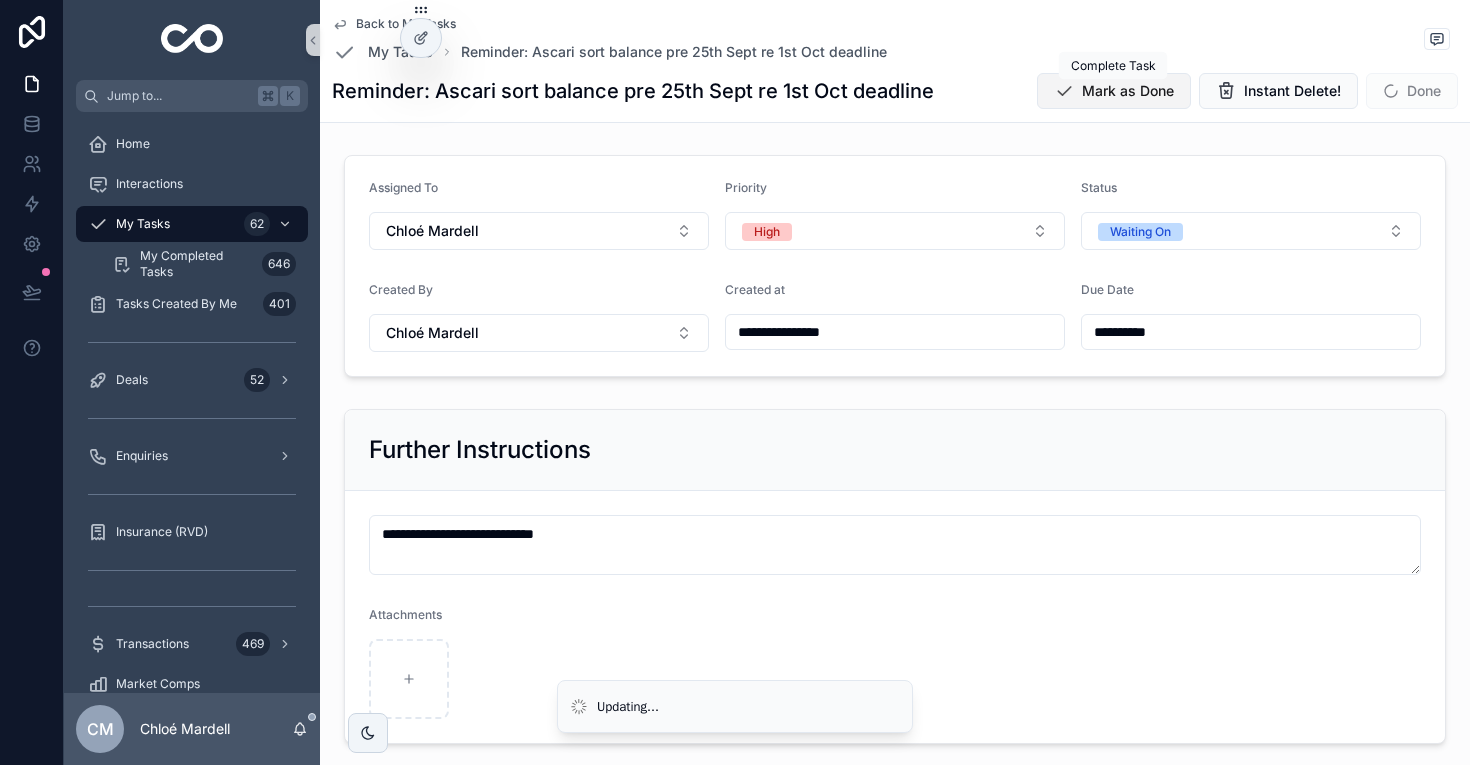 click on "Mark as Done" at bounding box center [1128, 91] 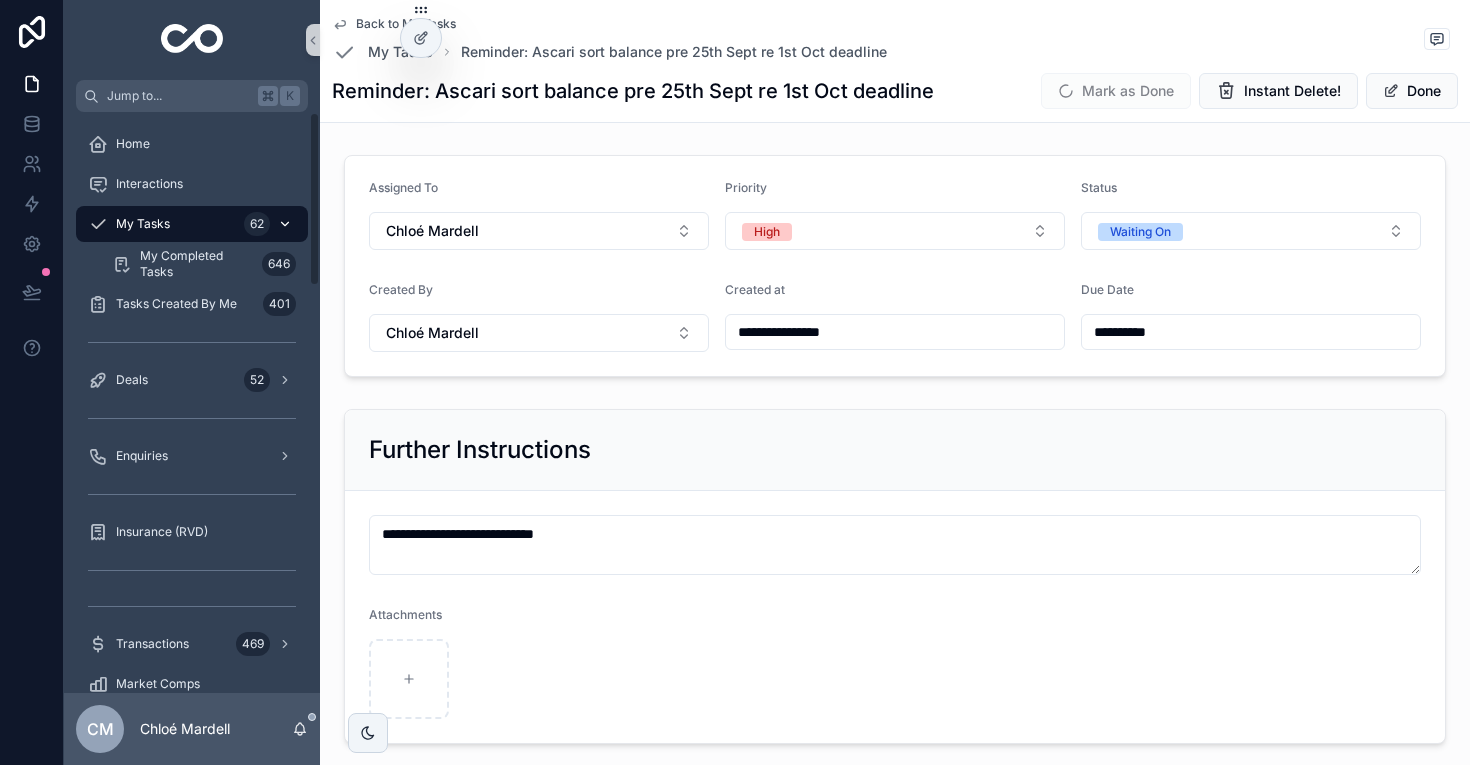 click on "My Tasks 62" at bounding box center (192, 224) 